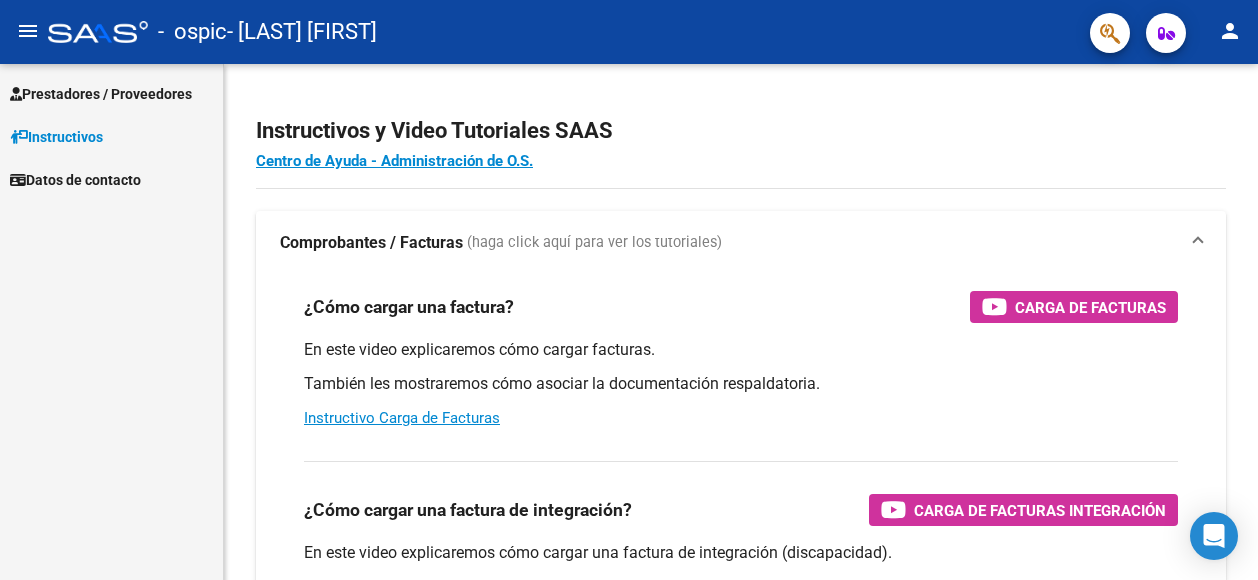 scroll, scrollTop: 0, scrollLeft: 0, axis: both 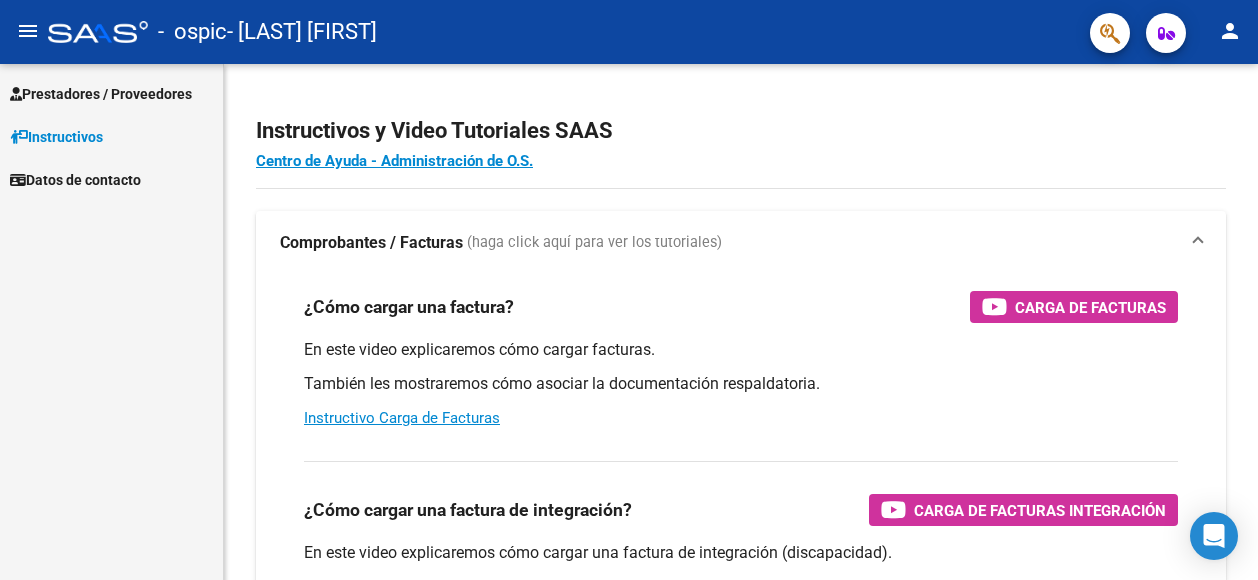 click on "Prestadores / Proveedores" at bounding box center (101, 94) 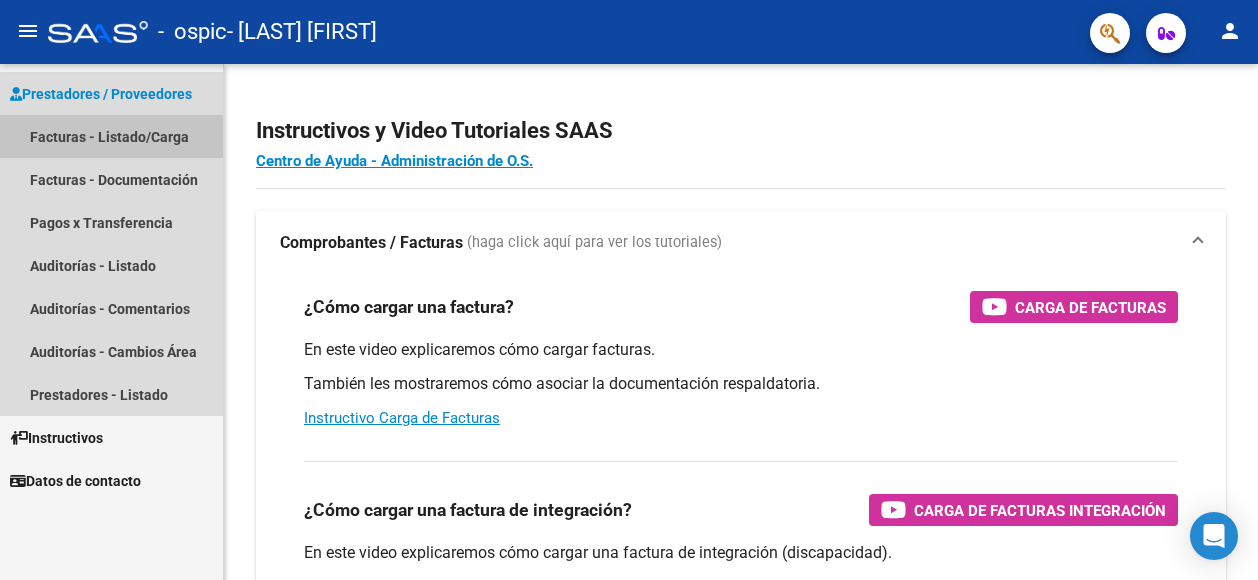 click on "Facturas - Listado/Carga" at bounding box center [111, 136] 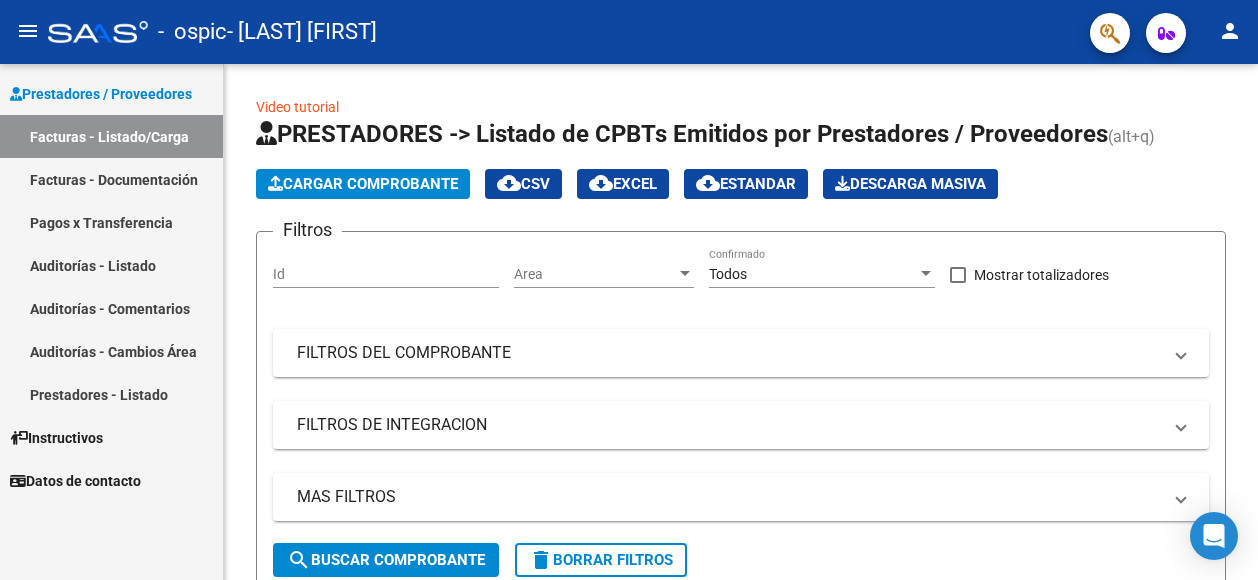 click on "Facturas - Documentación" at bounding box center [111, 179] 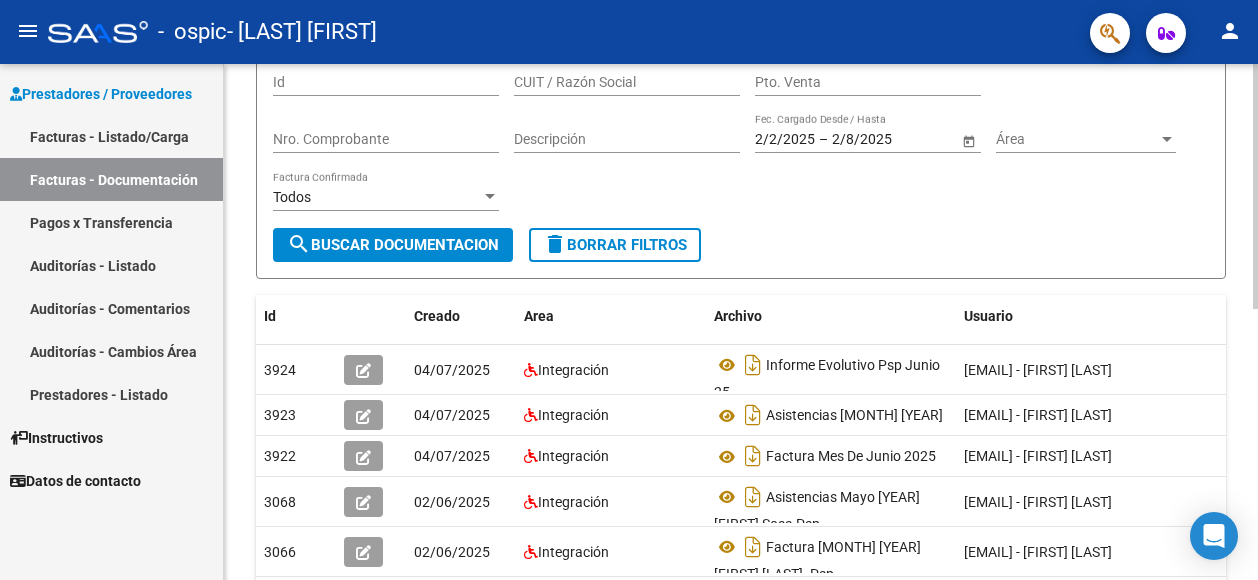 scroll, scrollTop: 210, scrollLeft: 0, axis: vertical 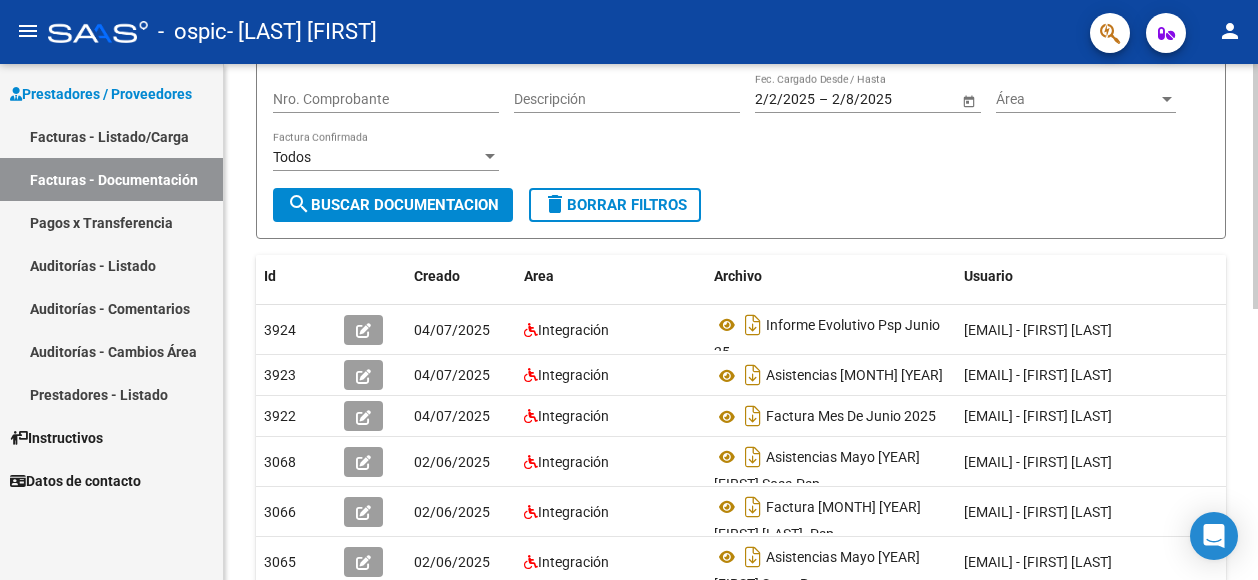 click 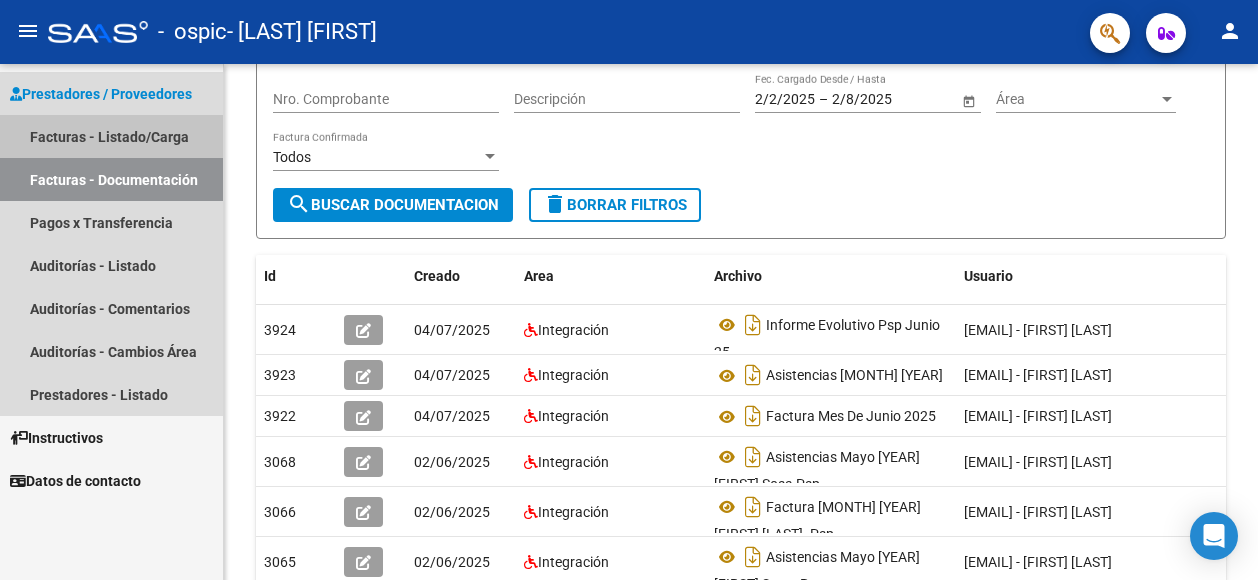 drag, startPoint x: 1254, startPoint y: 209, endPoint x: 112, endPoint y: 135, distance: 1144.395 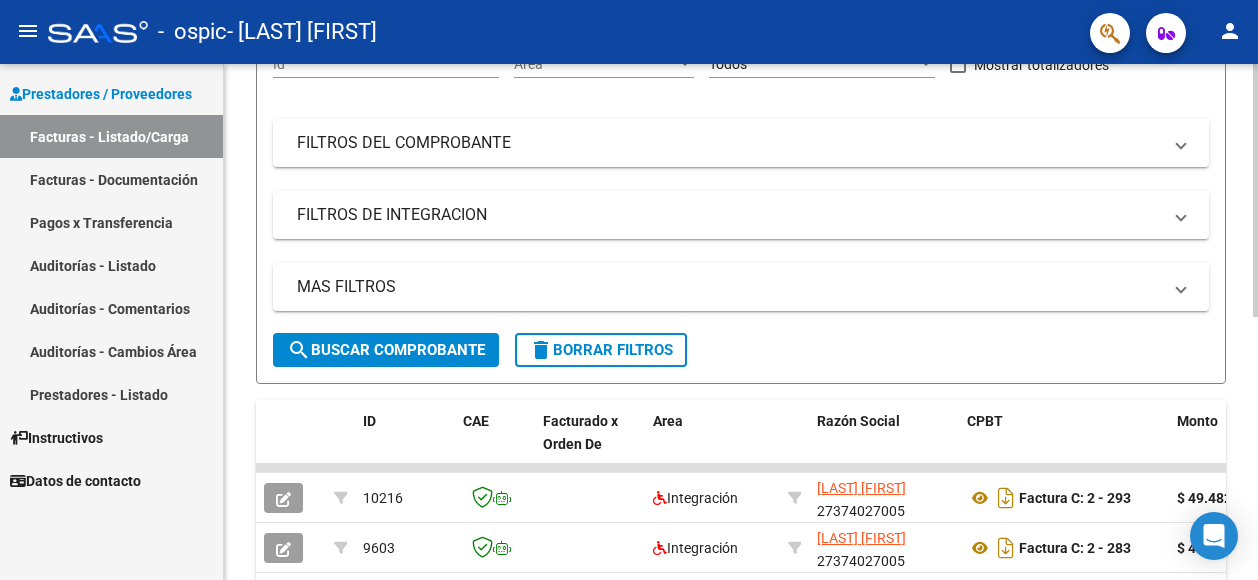 scroll, scrollTop: 0, scrollLeft: 0, axis: both 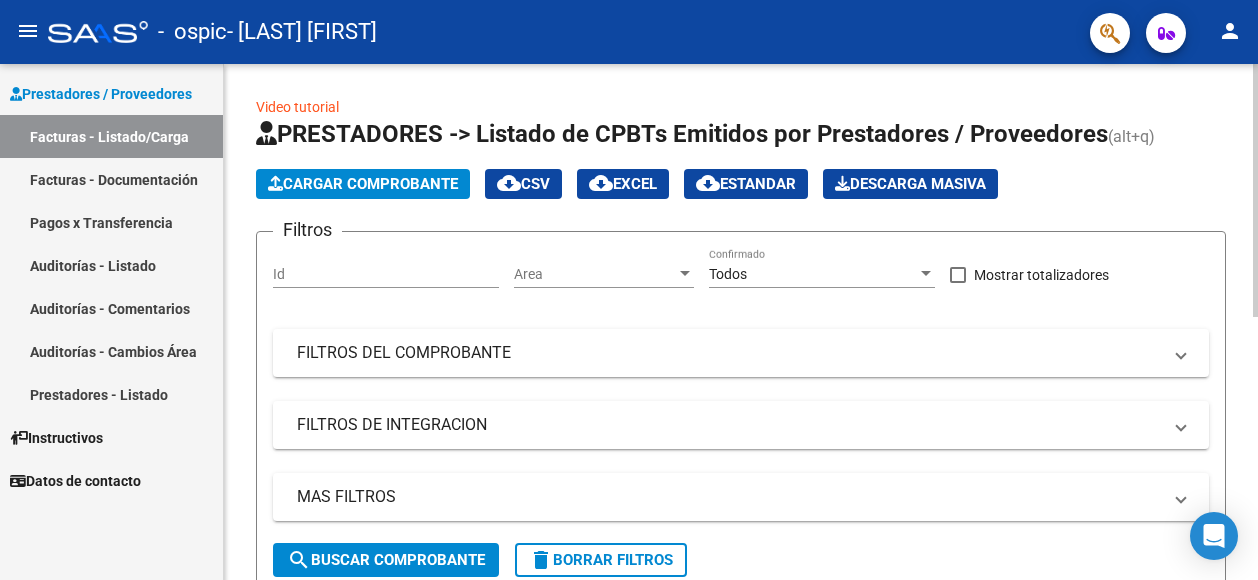 click on "menu -   ospic   - [LAST] [FIRST] person    Prestadores / Proveedores Facturas - Listado/Carga Facturas - Documentación Pagos x Transferencia Auditorías - Listado Auditorías - Comentarios Auditorías - Cambios Área Prestadores - Listado    Instructivos    Datos de contacto  Video tutorial   PRESTADORES -> Listado de CPBTs Emitidos por Prestadores / Proveedores (alt+q)   Cargar Comprobante
cloud_download  CSV  cloud_download  EXCEL  cloud_download  Estandar   Descarga Masiva
Filtros Id Area Area Todos Confirmado   Mostrar totalizadores   FILTROS DEL COMPROBANTE  Comprobante Tipo Comprobante Tipo Start date – End date Fec. Comprobante Desde / Hasta Días Emisión Desde(cant. días) Días Emisión Hasta(cant. días) CUIT / Razón Social Pto. Venta Nro. Comprobante Código SSS CAE Válido CAE Válido Todos Cargado Módulo Hosp. Todos Tiene facturacion Apócrifa Hospital Refes  FILTROS DE INTEGRACION  Período De Prestación Campos del Archivo de Rendición Devuelto x SSS (dr_envio) Todos" at bounding box center [629, 290] 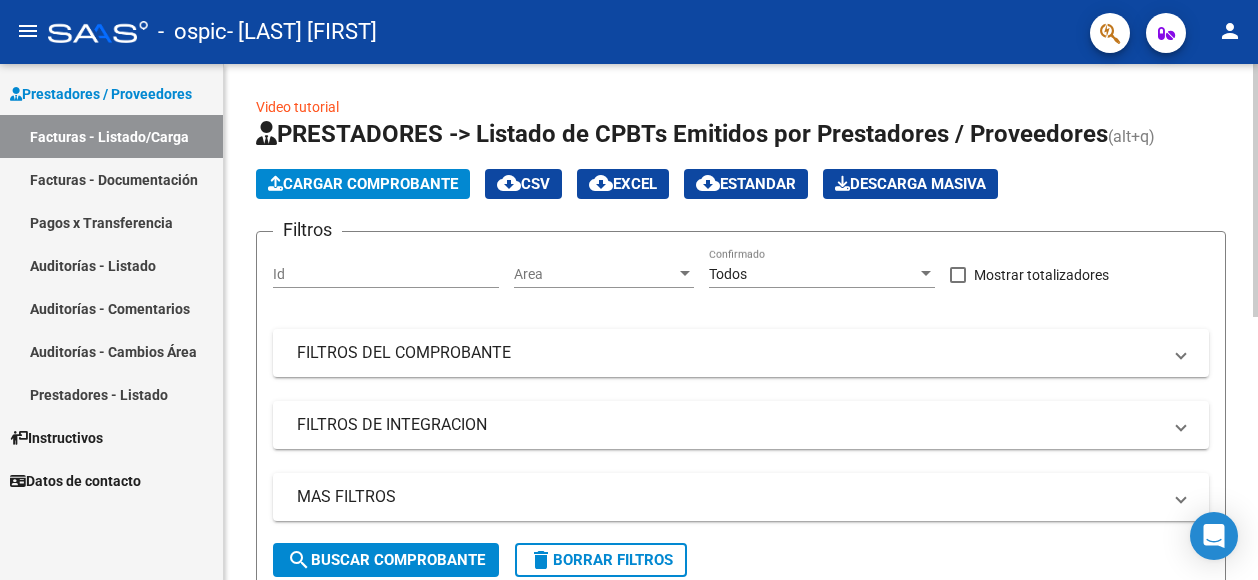 click on "Cargar Comprobante" 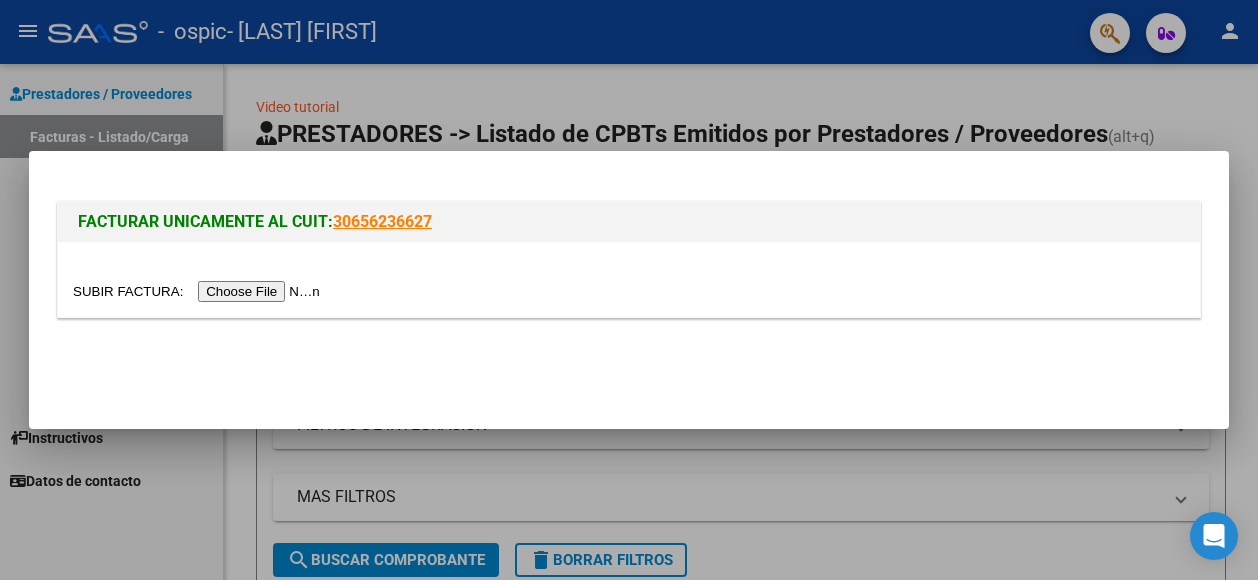 click at bounding box center (199, 291) 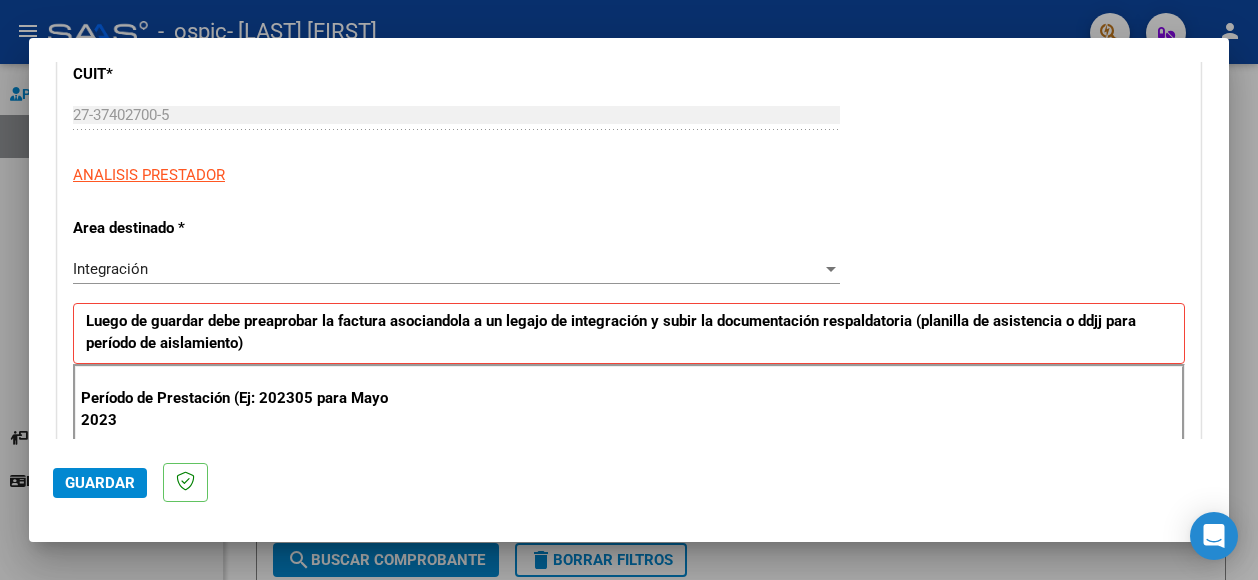 scroll, scrollTop: 320, scrollLeft: 0, axis: vertical 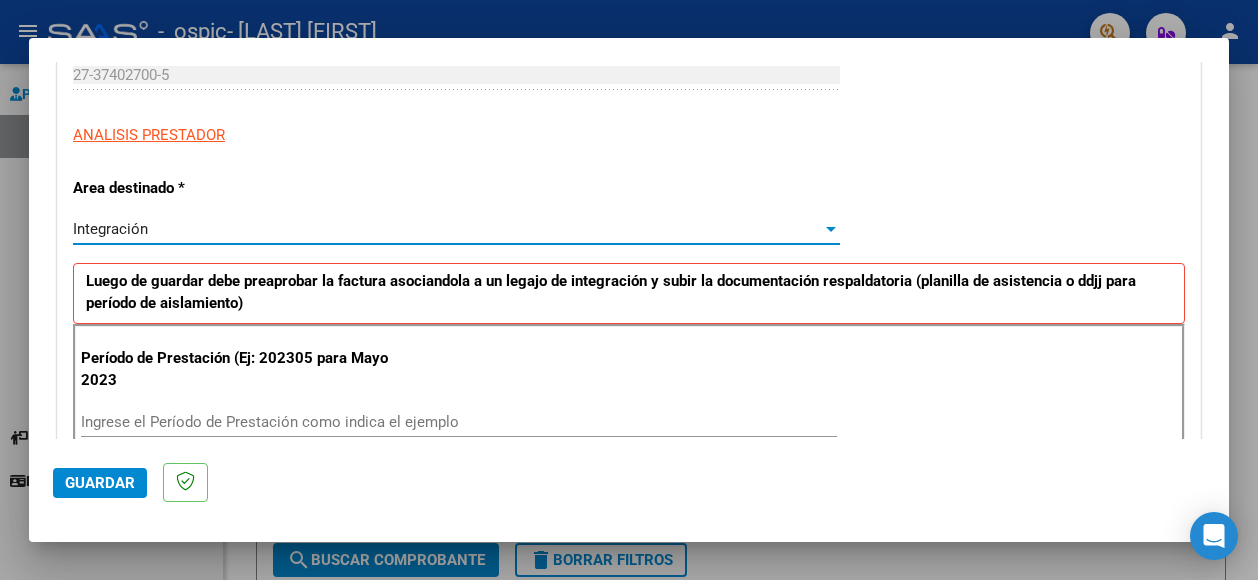 click on "Integración" at bounding box center [447, 229] 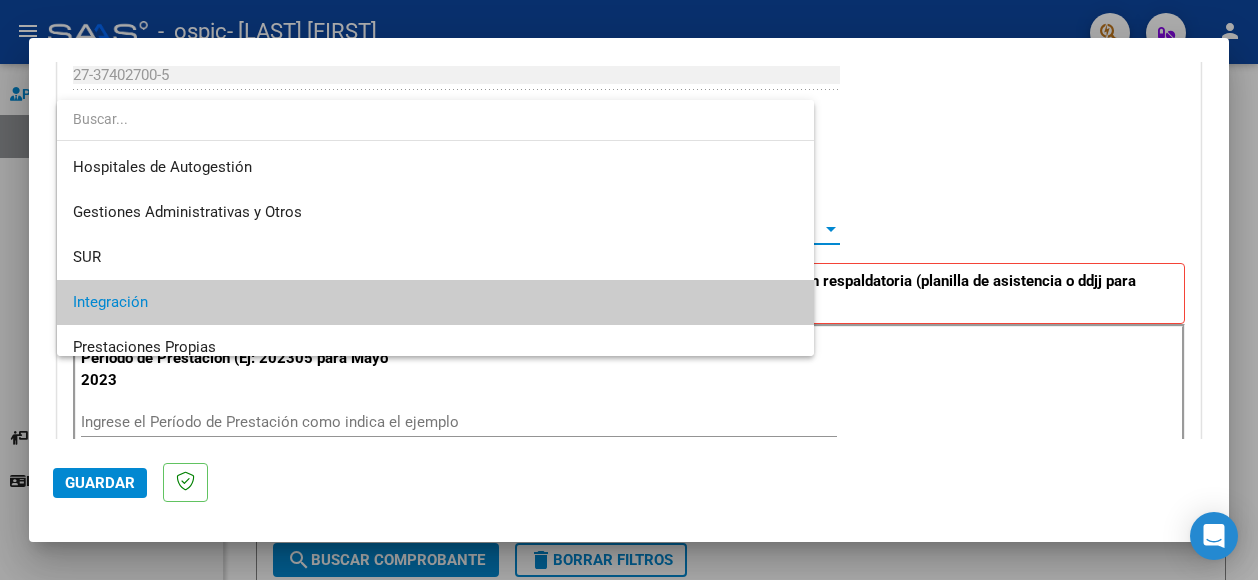 scroll, scrollTop: 74, scrollLeft: 0, axis: vertical 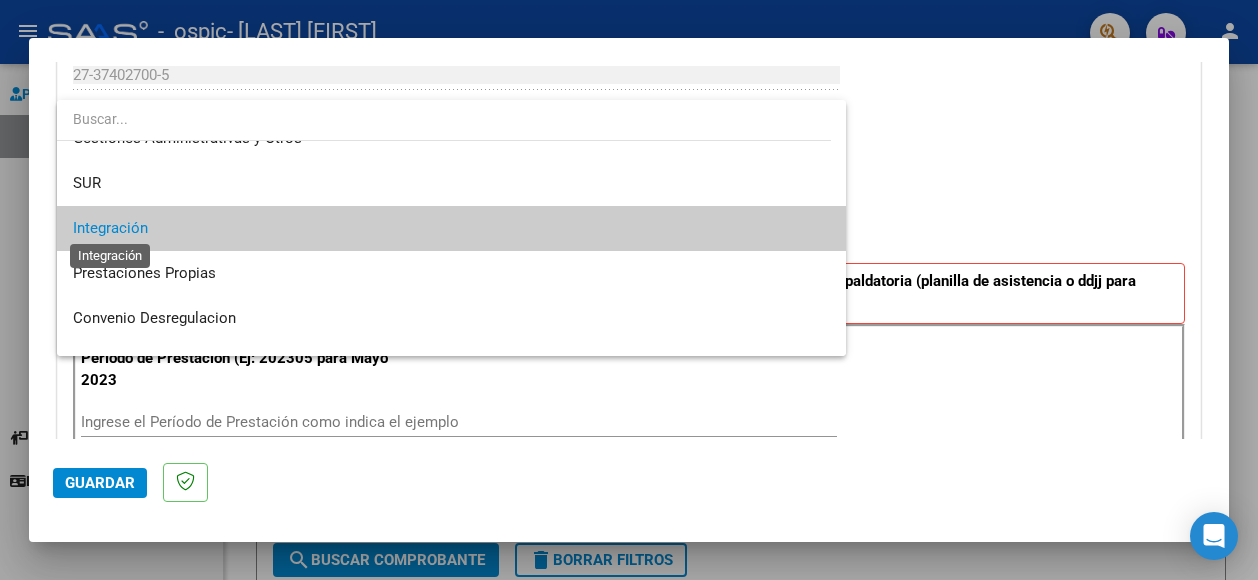 click on "Integración" at bounding box center [110, 228] 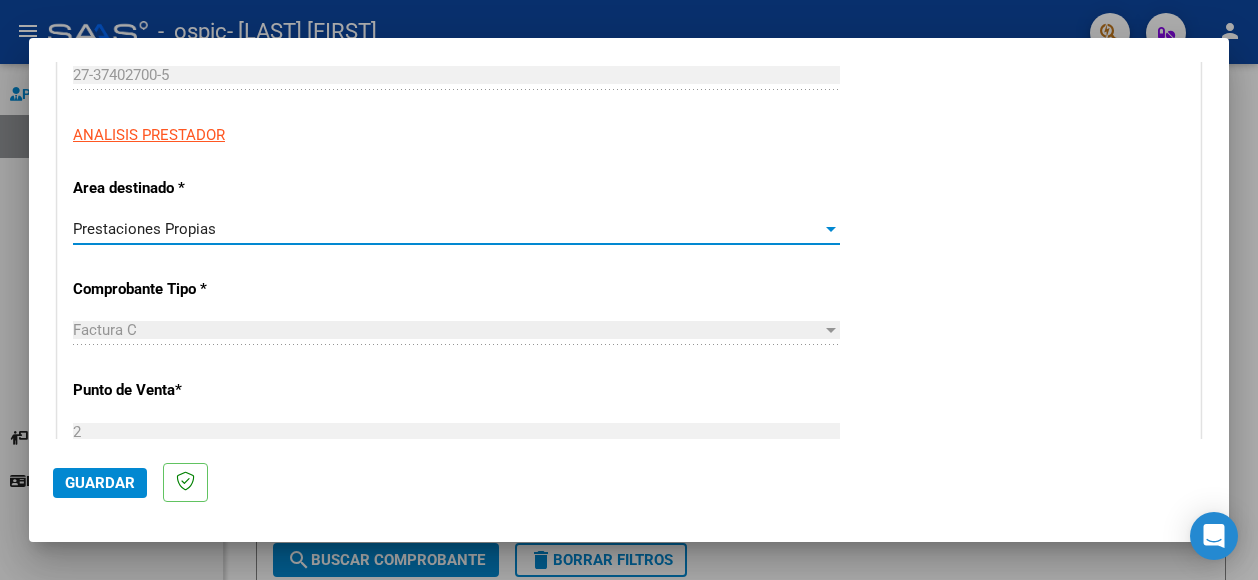 click on "Punto de Venta  *" at bounding box center [240, 593] 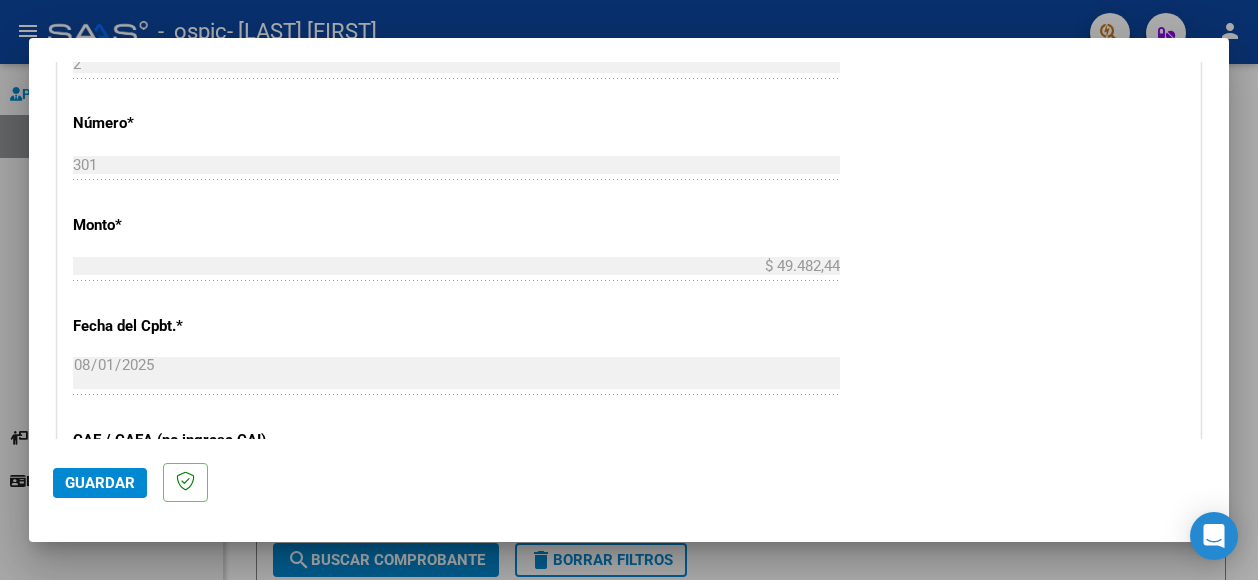 scroll, scrollTop: 692, scrollLeft: 0, axis: vertical 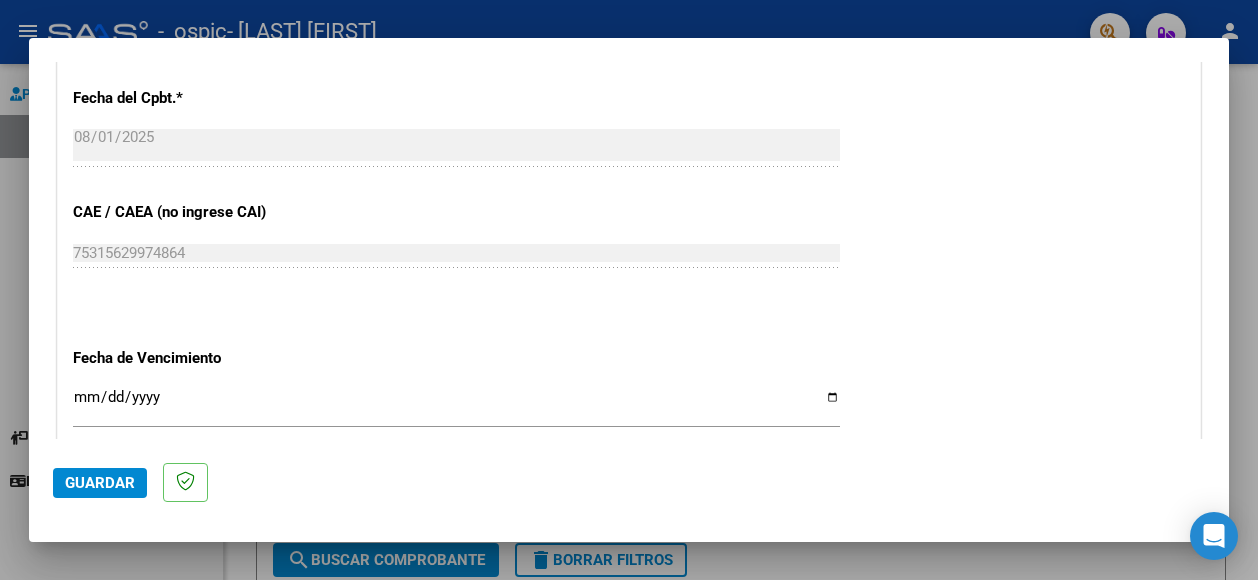 click on "Ingresar la fecha" at bounding box center (456, 405) 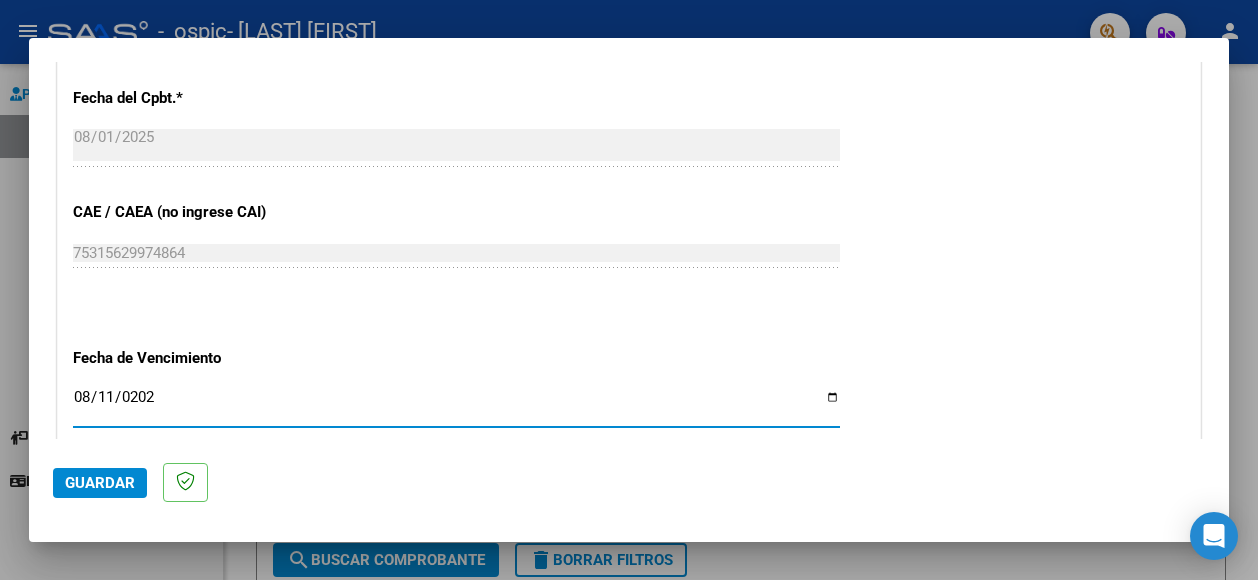 type on "2025-08-11" 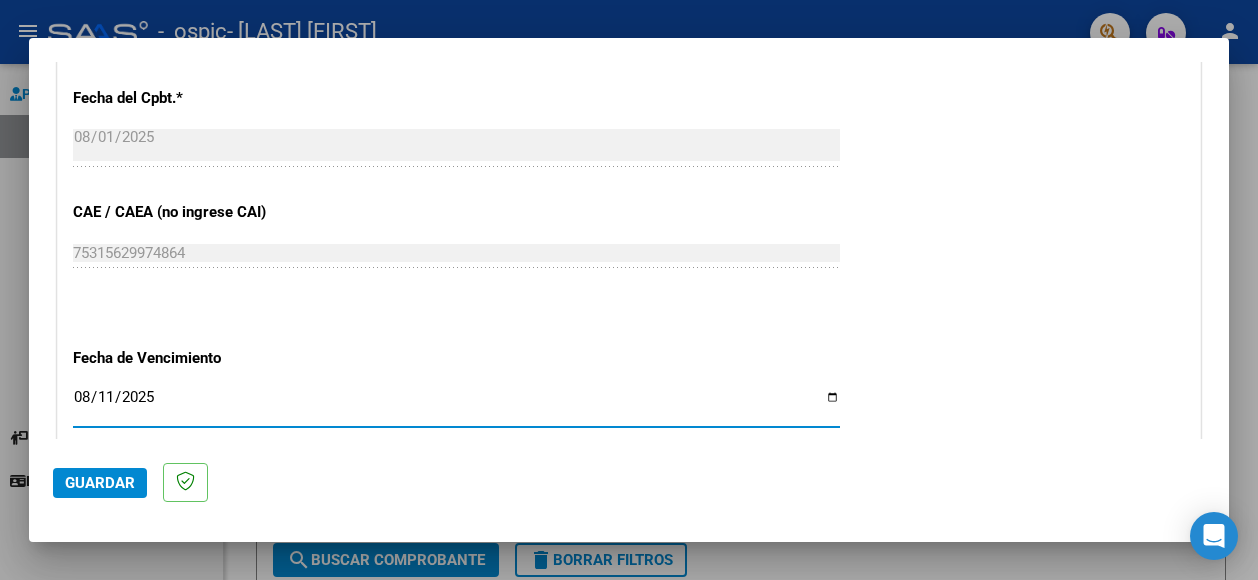click on "CUIT  *   [CUIT] Ingresar CUIT  ANALISIS PRESTADOR  Area destinado * Prestaciones Propias Seleccionar Area  Comprobante Tipo * Factura C Seleccionar Tipo Punto de Venta  *   2 Ingresar el Nro.  Número  *   301 Ingresar el Nro.  Monto  *   $ 49.482,44 Ingresar el monto  Fecha del Cpbt.  *   [YEAR]-[MONTH]-[DAY] Ingresar la fecha  CAE / CAEA (no ingrese CAI)    [CAE] Ingresar el CAE o CAEA (no ingrese CAI)  Fecha de Vencimiento    [YEAR]-[MONTH]-[DAY] Ingresar la fecha  Ref. Externa    Ingresar la ref.  N° Liquidación    Ingresar el N° Liquidación" at bounding box center (629, 30) 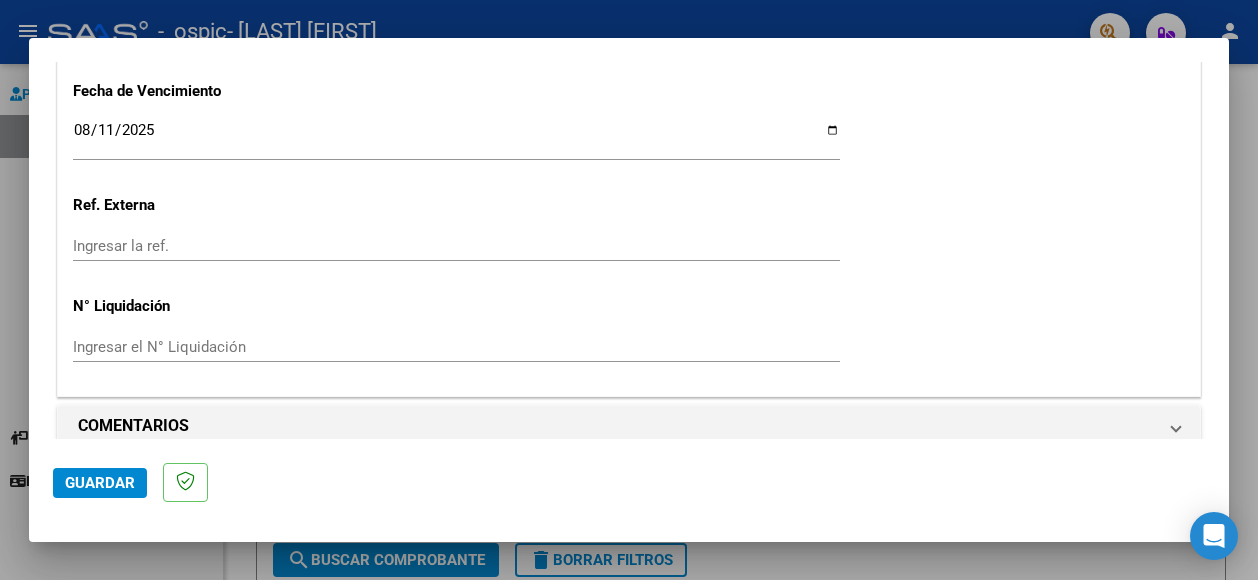 scroll, scrollTop: 1186, scrollLeft: 0, axis: vertical 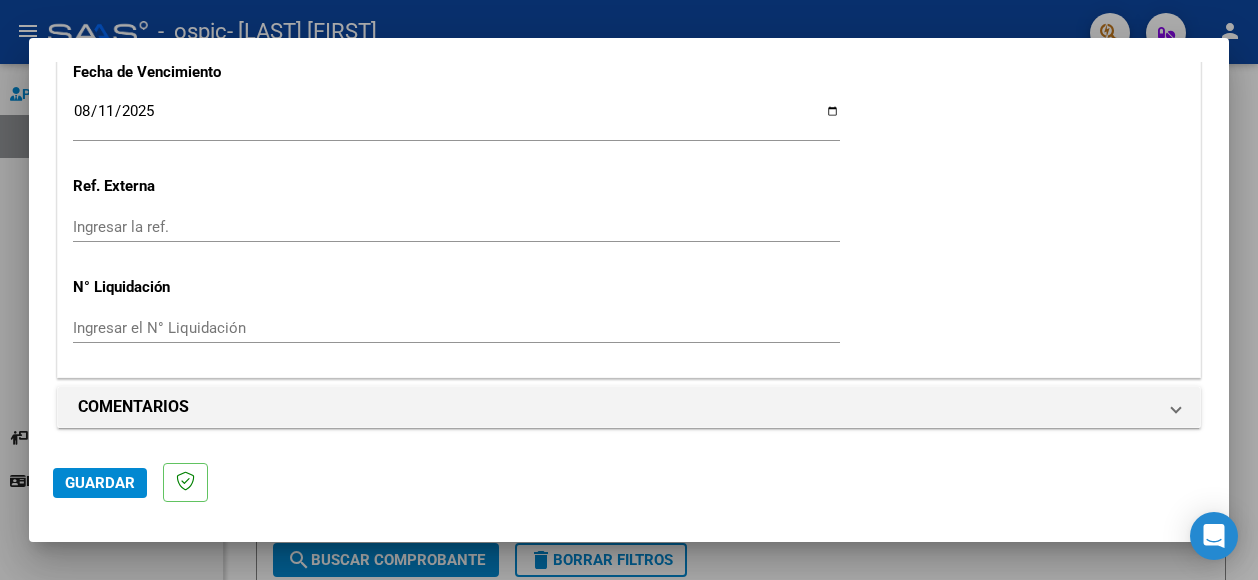 click on "Guardar" 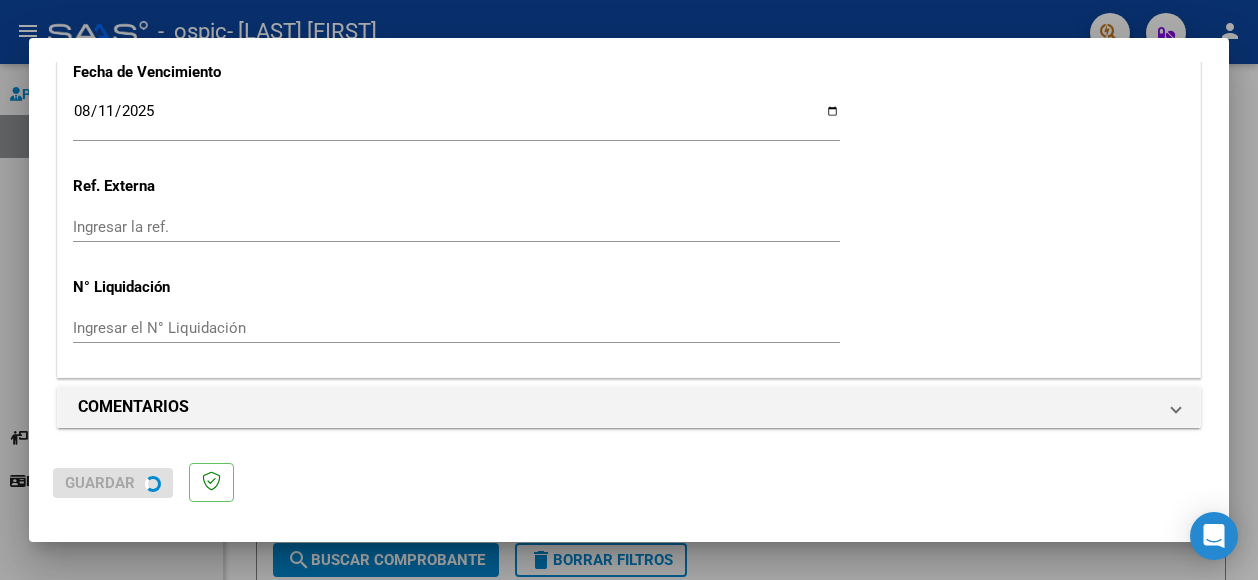 scroll, scrollTop: 0, scrollLeft: 0, axis: both 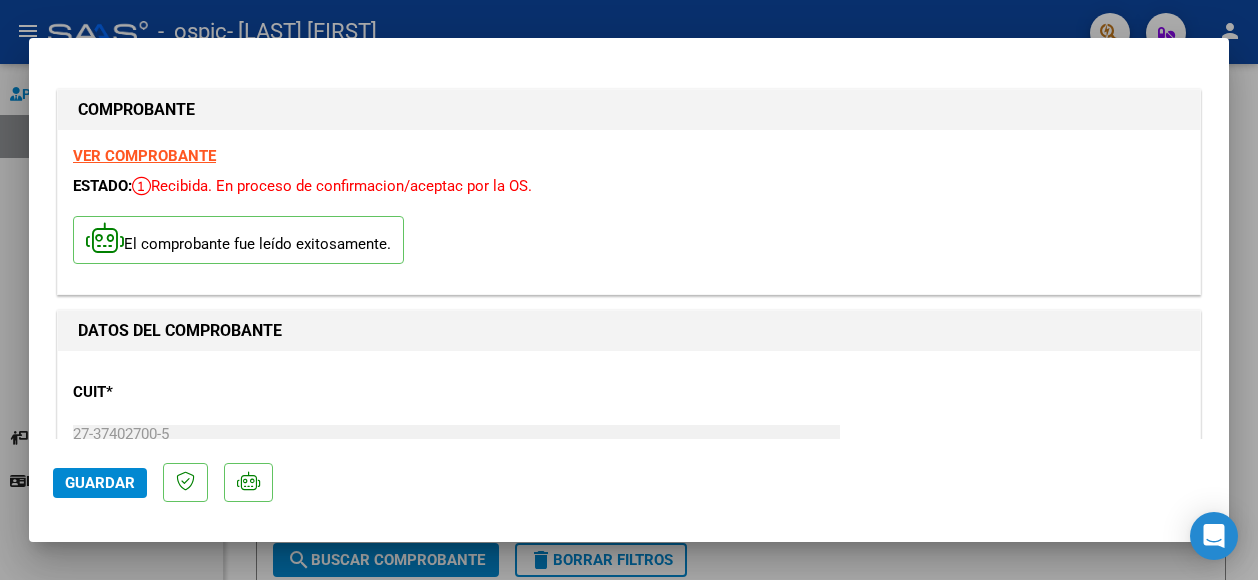 click on "CUIT  *   [CUIT] Ingresar CUIT  ANALISIS PRESTADOR  [LAST] [FIRST]  ARCA Padrón" at bounding box center [629, 454] 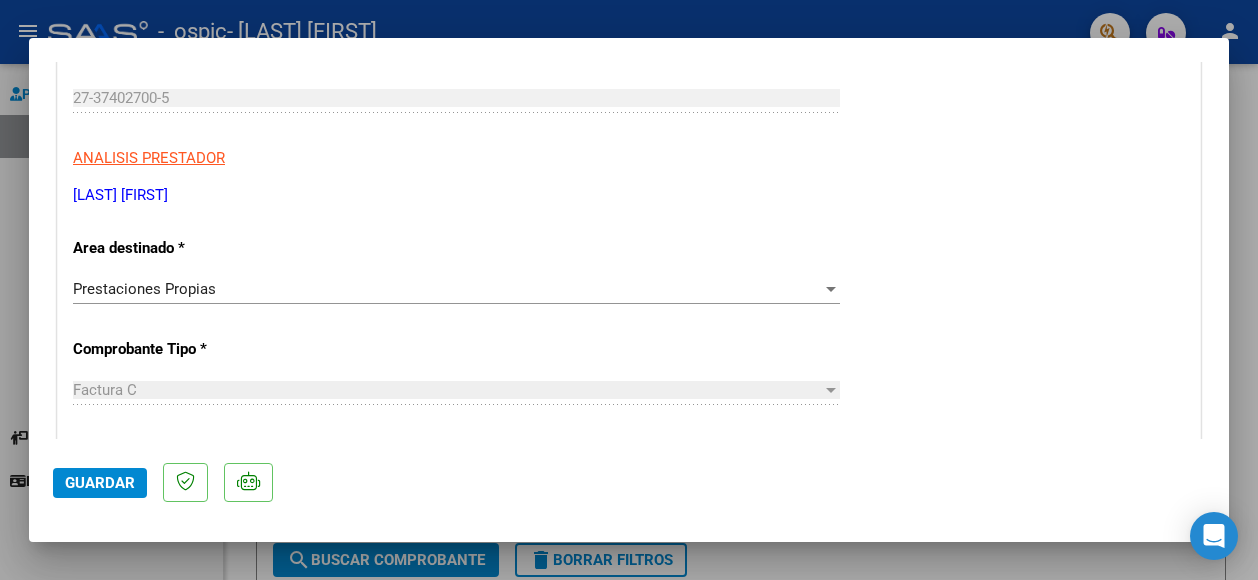 scroll, scrollTop: 342, scrollLeft: 0, axis: vertical 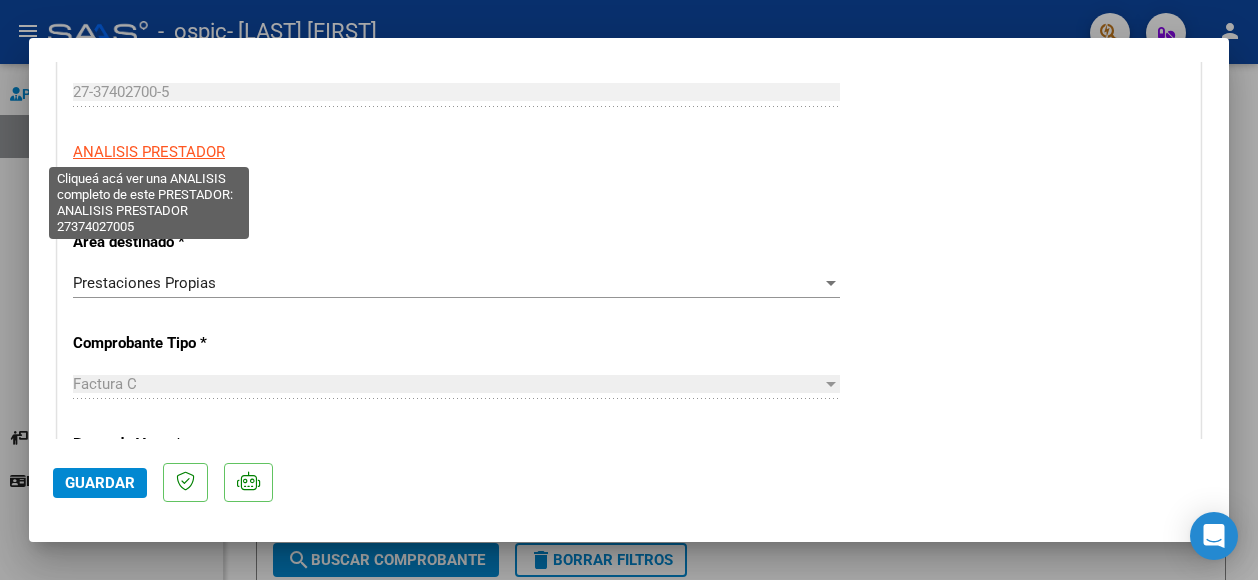 click on "ANALISIS PRESTADOR" at bounding box center (149, 152) 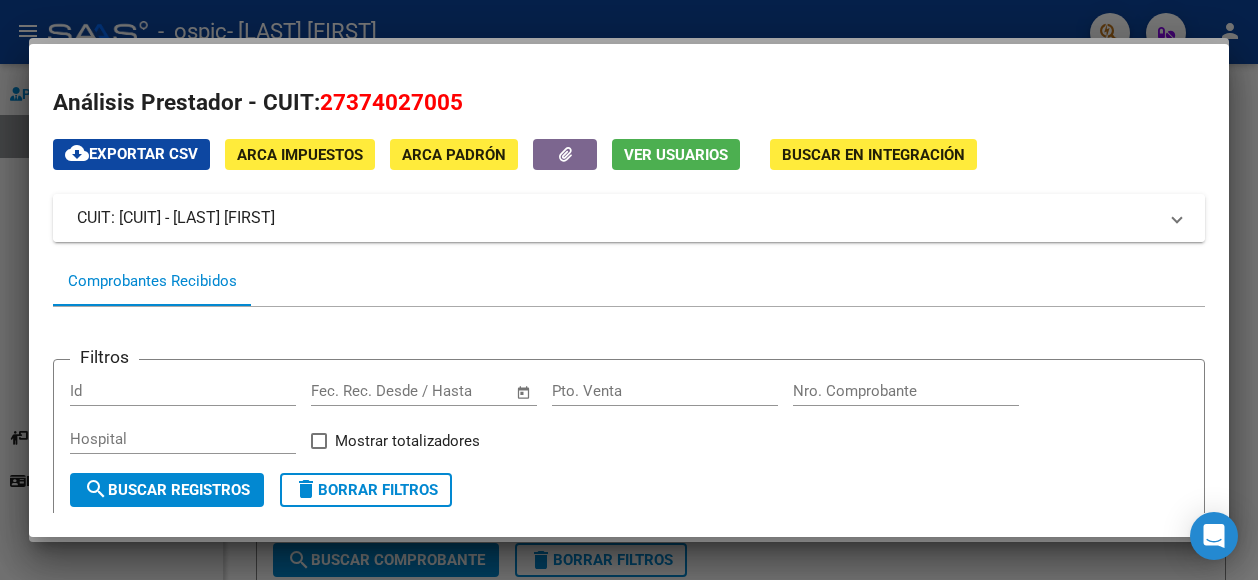 click on "CUIT: [CUIT] - [LAST] [FIRST]" at bounding box center (617, 218) 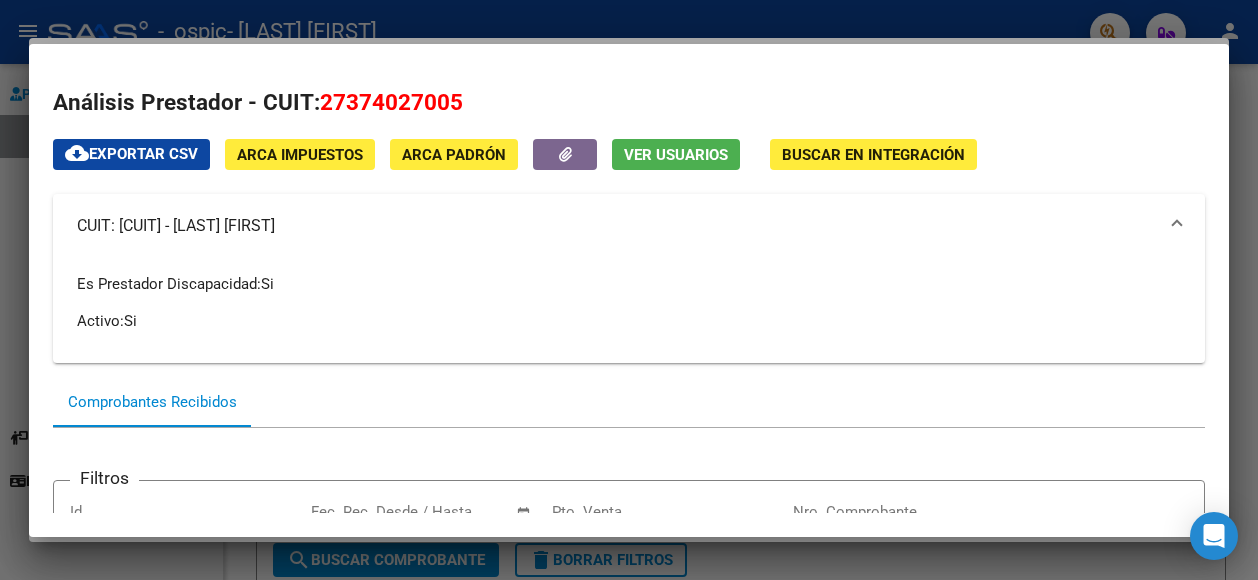 click on "Análisis Prestador - CUIT:  [CUIT]" at bounding box center [629, 103] 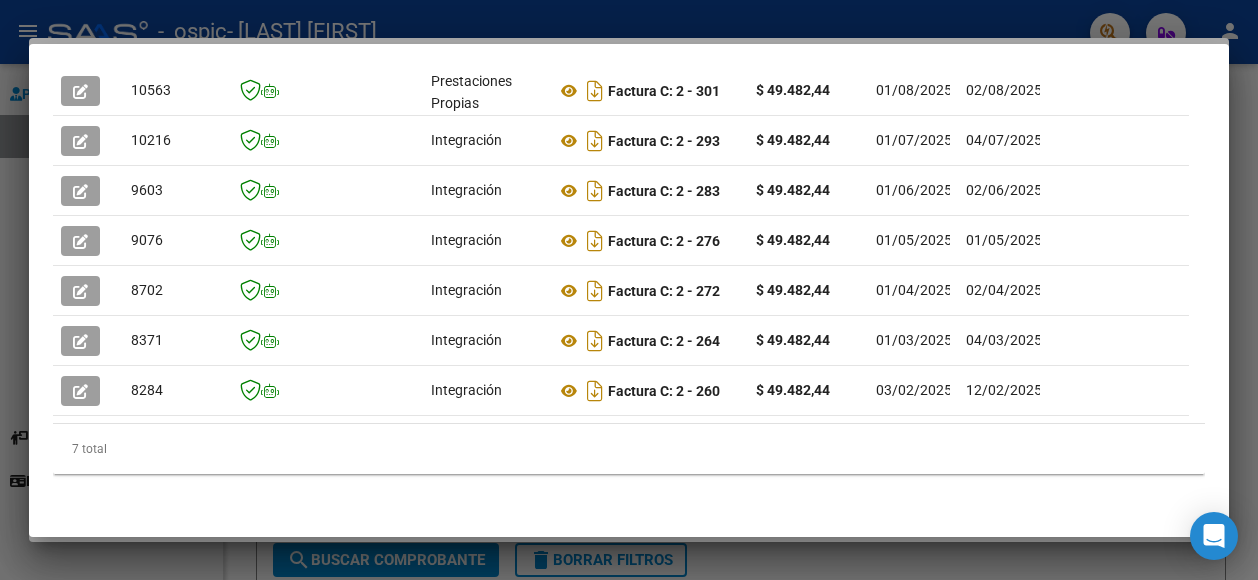 scroll, scrollTop: 681, scrollLeft: 0, axis: vertical 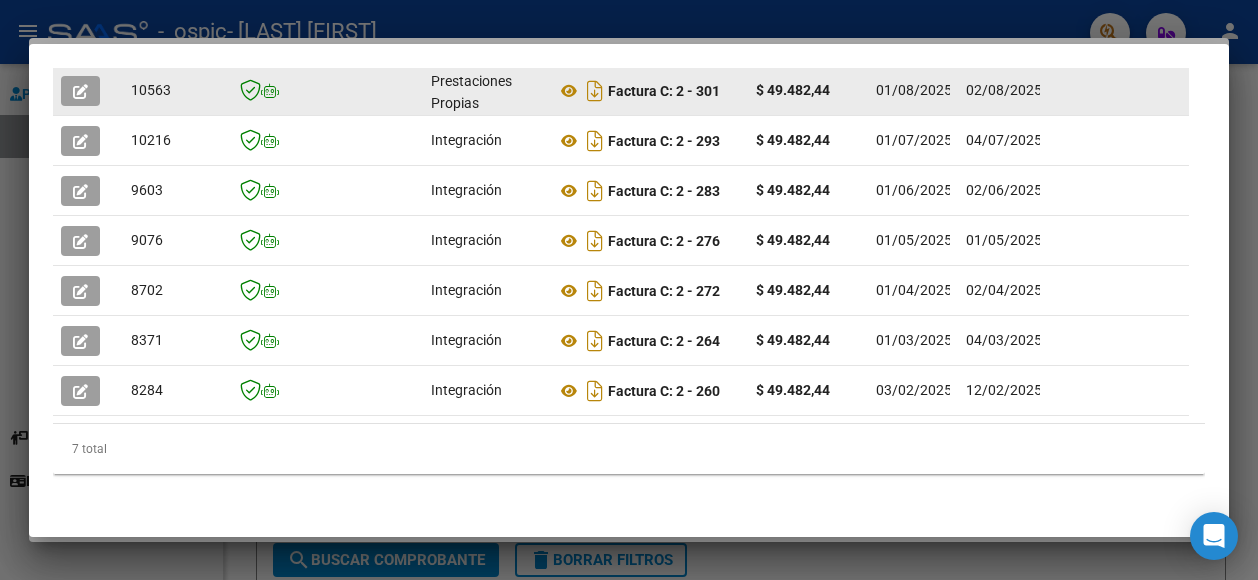 click on "02/08/2025" 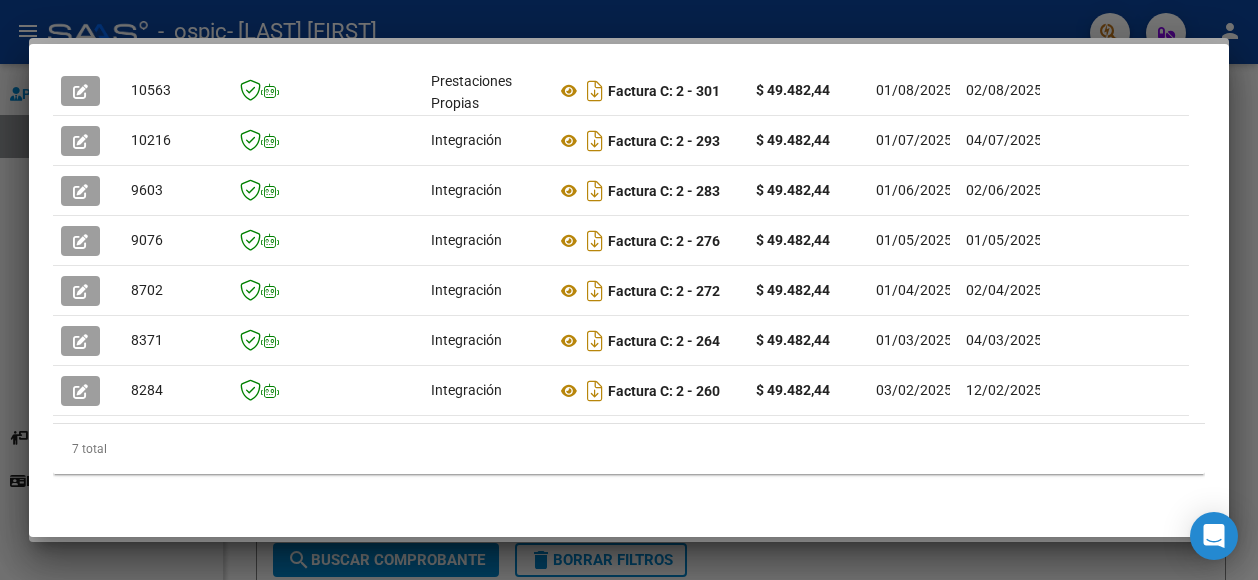 click on "Análisis Prestador - CUIT:  [CUIT] cloud_download  Exportar CSV  ARCA Impuestos ARCA Padrón Ver Usuarios Buscar en Integración  CUIT: [CUIT] - [LAST] [FIRST]  Es Prestador Discapacidad:  Si Activo:  Si Comprobantes Recibidos Filtros Id Start date – End date Fec. Rec. Desde / Hasta Pto. Venta Nro. Comprobante Hospital   Mostrar totalizadores  search  Buscar Registros  delete  Borrar Filtros  ID CAE Facturado x Orden De Area CPBT Monto Fecha Cpbt Fecha Recibido Hospital Vencimiento Auditoría Doc Respaldatoria Doc Trazabilidad Expediente SUR Asociado Auditoria Retencion IIBB Retención Ganancias OP Fecha Transferido Monto Transferido Comprobante Creado Usuario Email Integracion Tipo Archivo Integracion Periodo Presentacion Integracion Importe Sol. Integracion Importe Liq. Legajo CUIL [NAME] [LAST] Periodo Prestacion Comentario Prestador / Gerenciador Comentario Obra Social Fecha Confimado Codigo SSS
10563  Prestaciones Propias  Factura C: 2 - 301  $ 49.482,44 01/08/[YEAR] 02/08/[YEAR]" at bounding box center [629, 290] 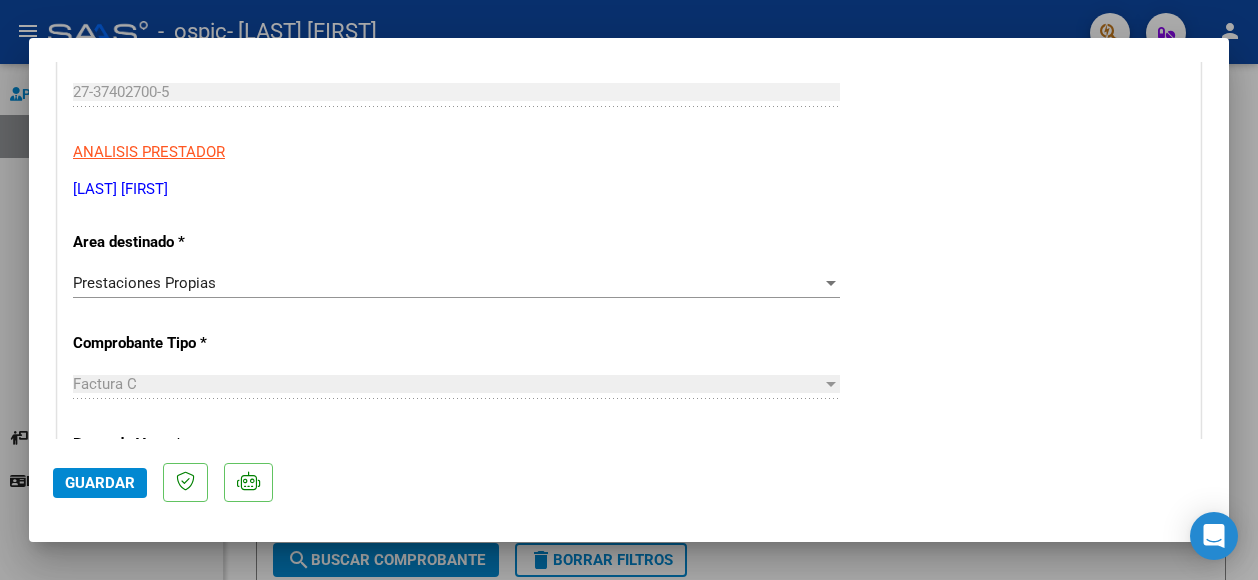 click on "CUIT  *   [CUIT] Ingresar CUIT  ANALISIS PRESTADOR  [LAST] [FIRST]  ARCA Padrón  Area destinado * Prestaciones Propias Seleccionar Area  Comprobante Tipo * Factura C Seleccionar Tipo Punto de Venta  *   [NUMBER] Ingresar el Nro.  Número  *   [NUMBER] Ingresar el Nro.  Monto  *   $ [AMOUNT] Ingresar el monto  Fecha del Cpbt.  *   [DATE] Ingresar la fecha  CAE / CAEA (no ingrese CAI)    [CAE] Ingresar el CAE o CAEA (no ingrese CAI)  Fecha de Vencimiento    [DATE] Ingresar la fecha  Ref. Externa    Ingresar la ref.  N° Liquidación    Ingresar el N° Liquidación" at bounding box center (629, 661) 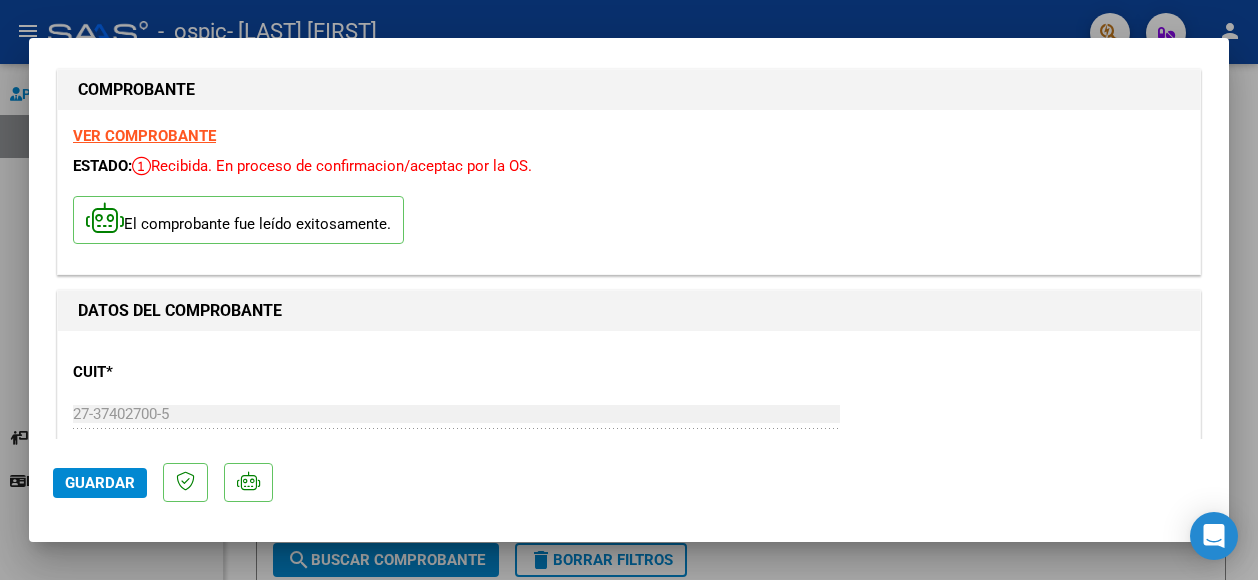 scroll, scrollTop: 0, scrollLeft: 0, axis: both 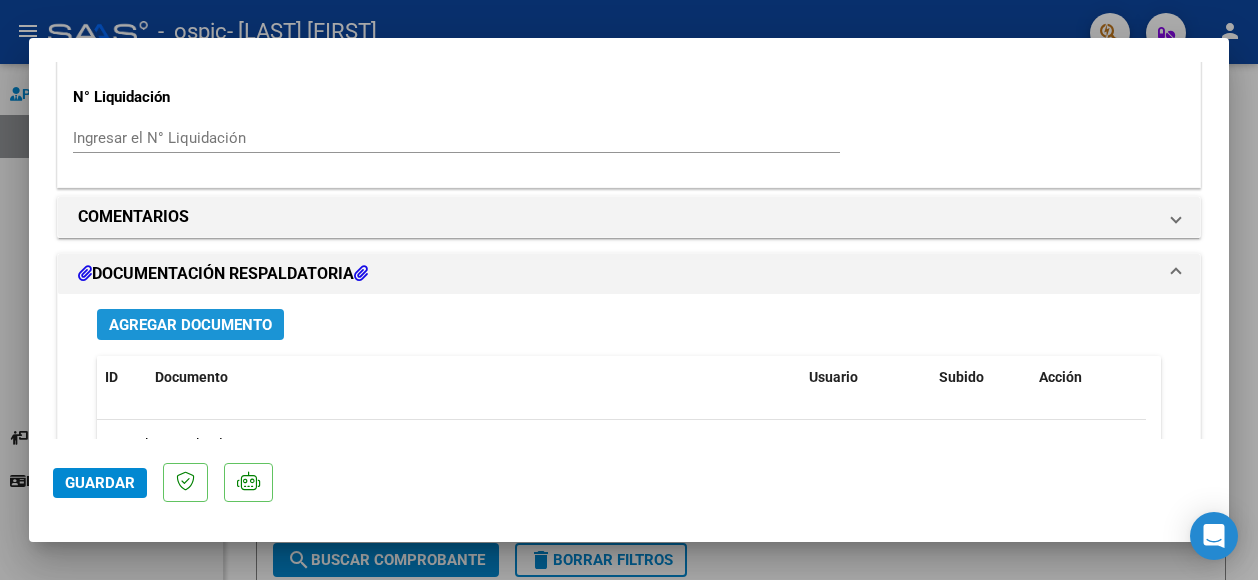 click on "Agregar Documento" at bounding box center [190, 325] 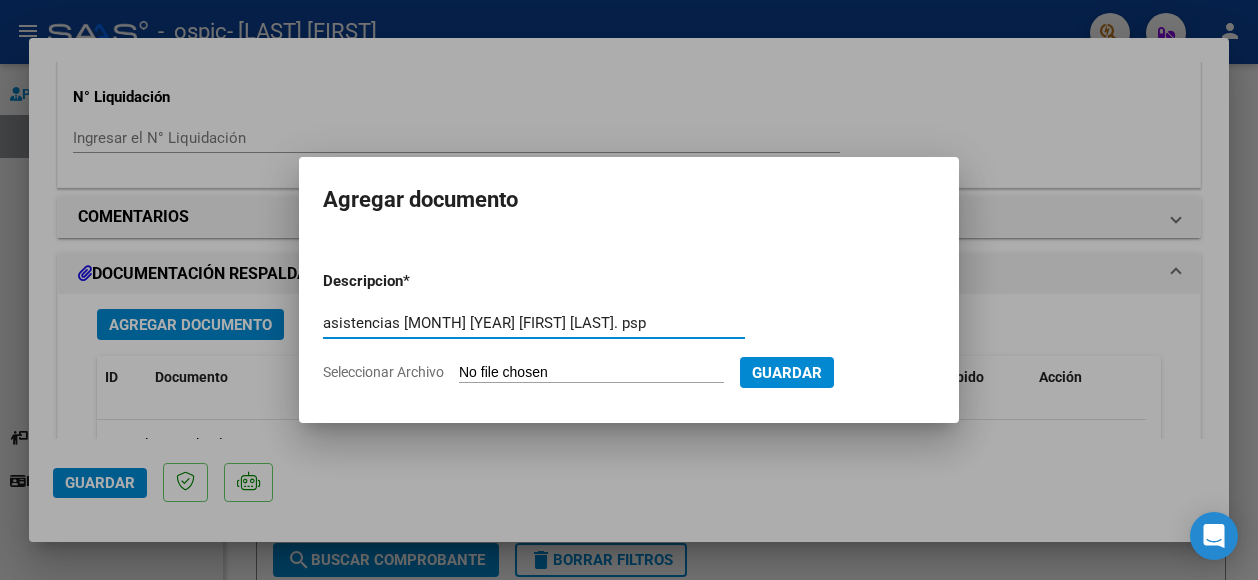 type on "asistencias [MONTH] [YEAR] [FIRST] [LAST]. psp" 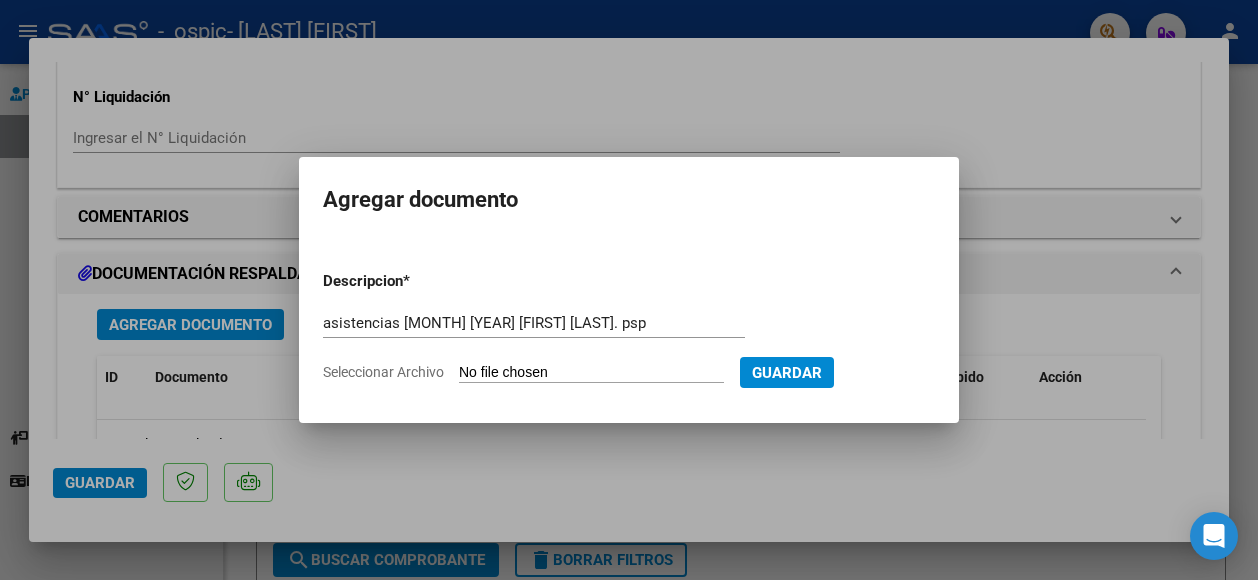 click on "Seleccionar Archivo" at bounding box center (591, 373) 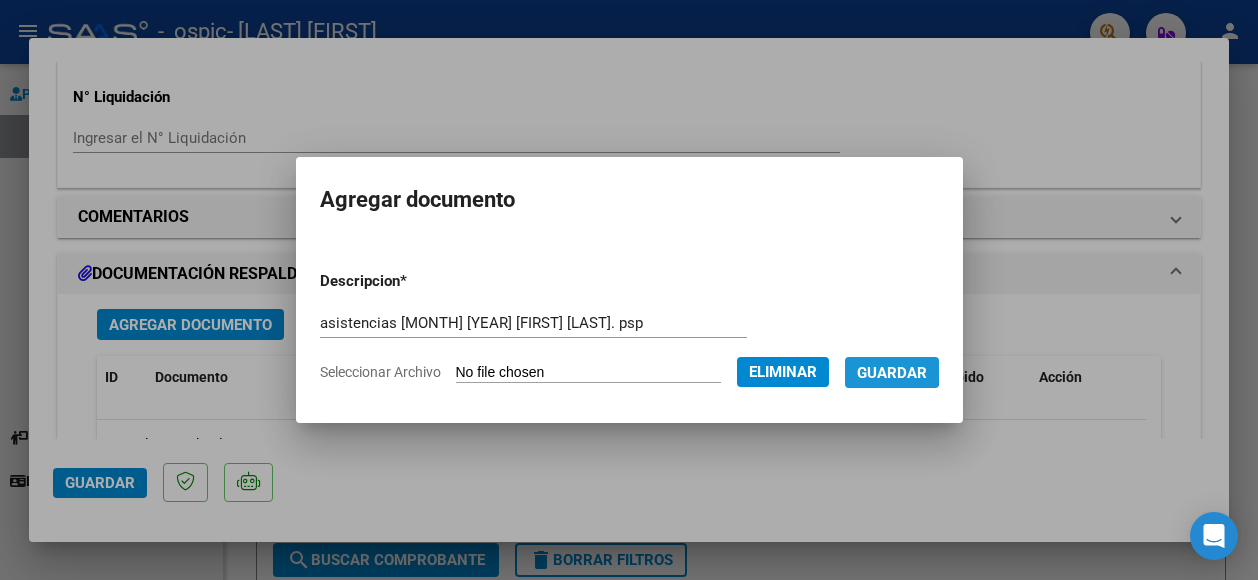 click on "Guardar" at bounding box center [892, 373] 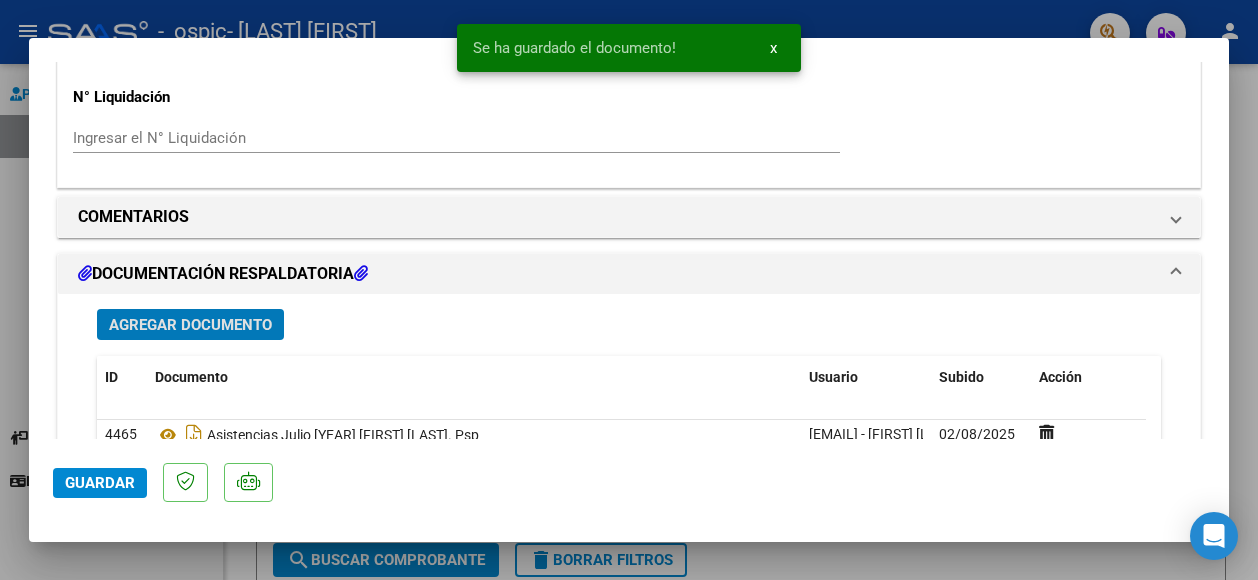 click on "Agregar Documento" at bounding box center [190, 325] 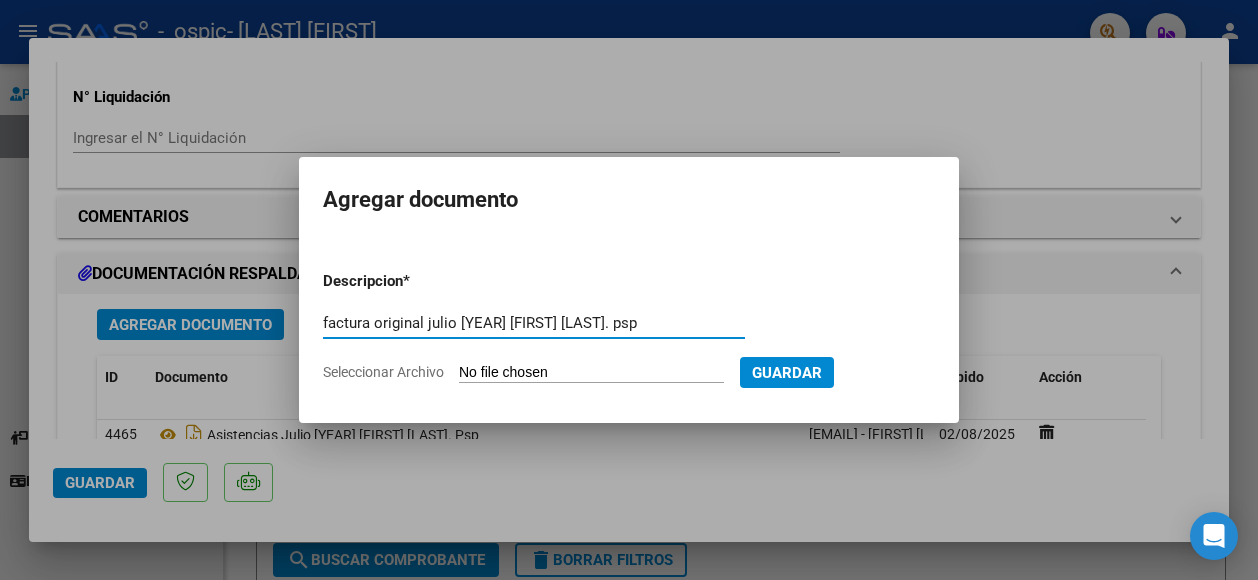 type on "factura original julio [YEAR] [FIRST] [LAST]. psp" 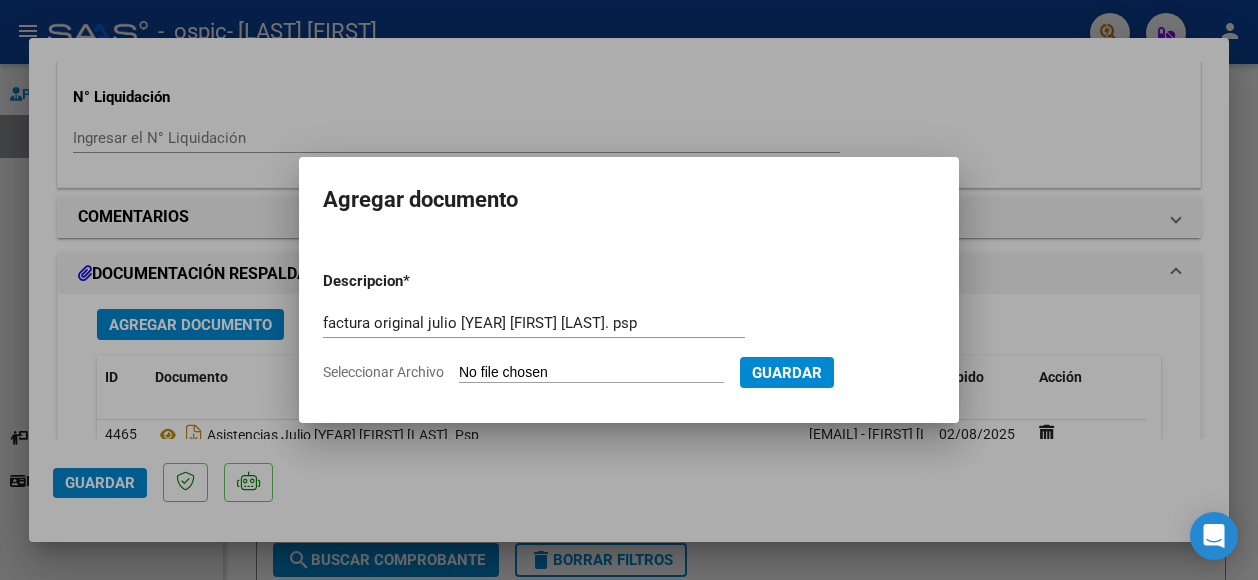 type on "C:\fakepath\[CUIT]_[NUMBER]_[NUMBER]_[NUMBER].pdf" 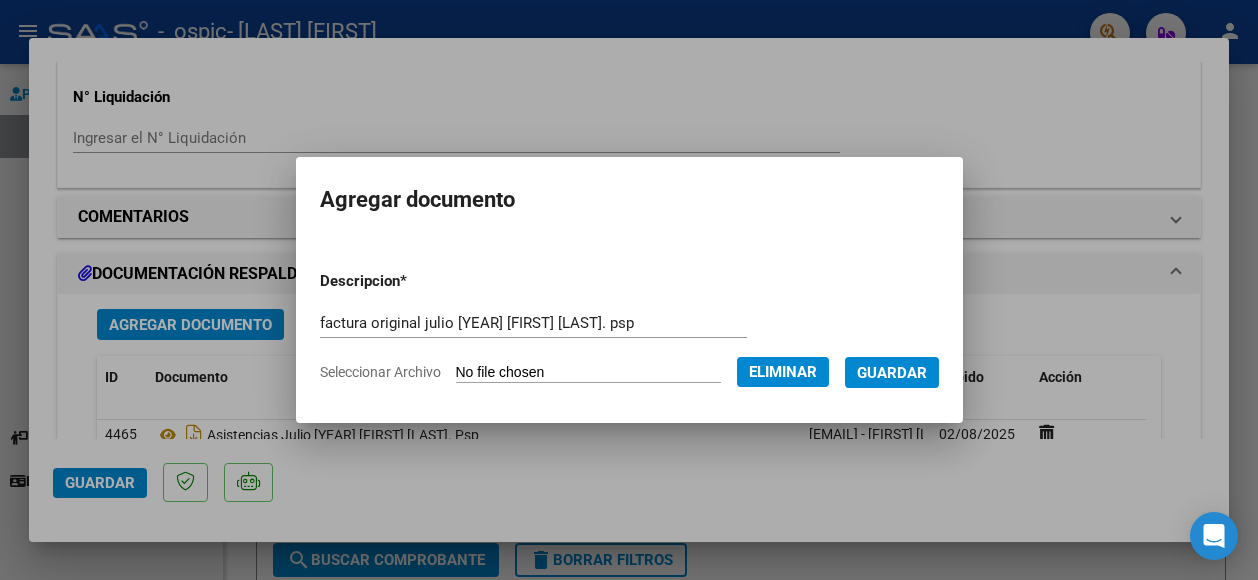 click on "Guardar" at bounding box center (892, 373) 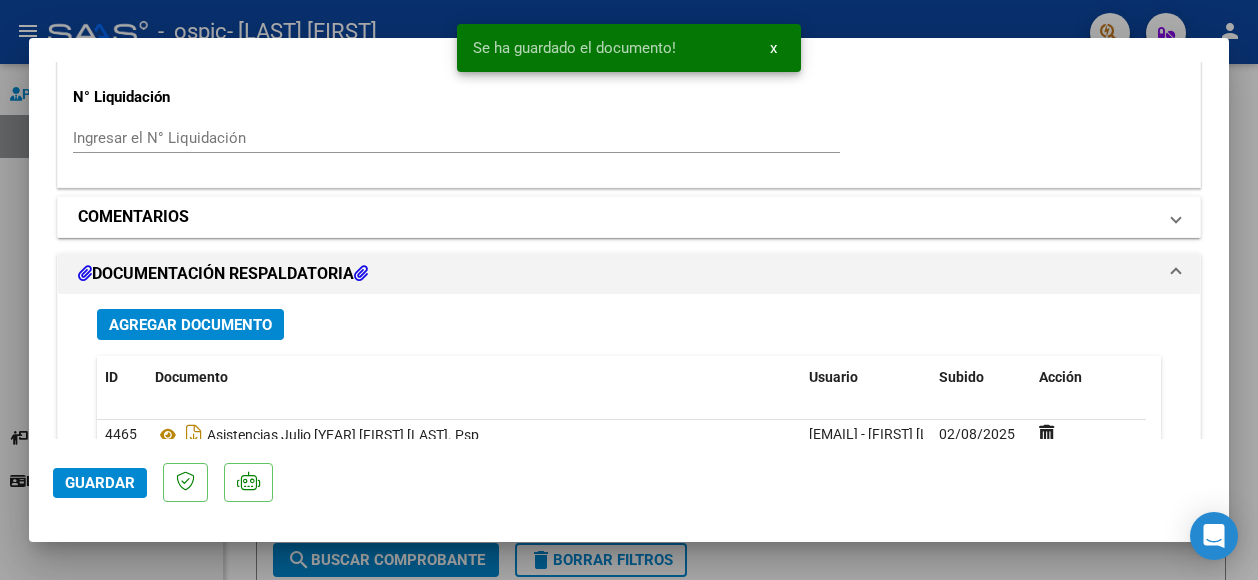 drag, startPoint x: 891, startPoint y: 375, endPoint x: 448, endPoint y: 227, distance: 467.0685 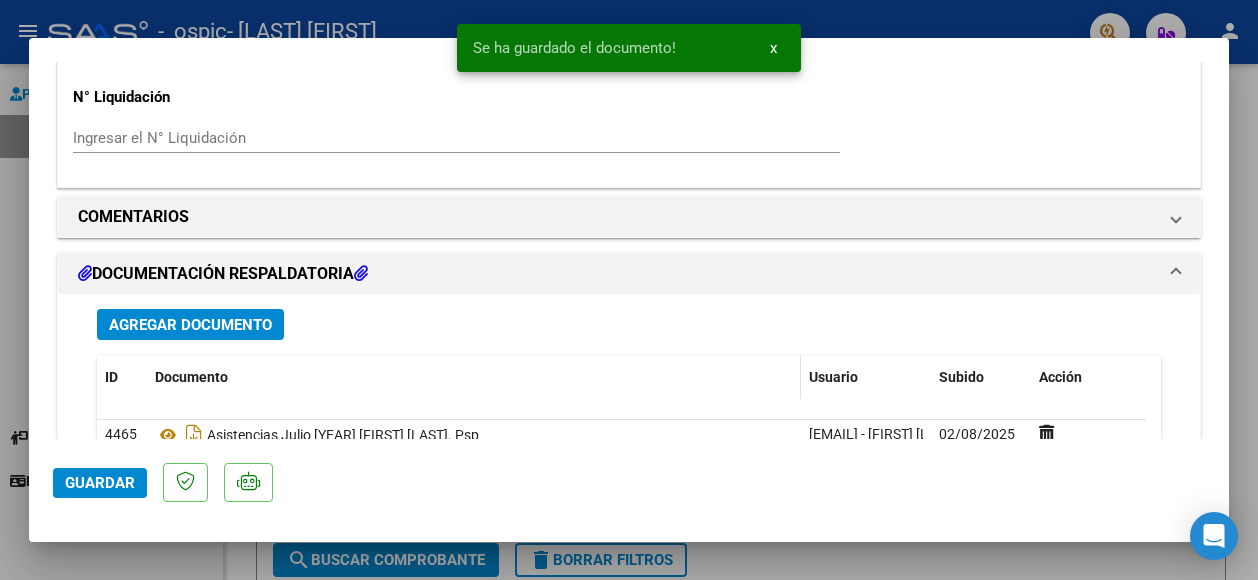 drag, startPoint x: 448, startPoint y: 227, endPoint x: 397, endPoint y: 385, distance: 166.0271 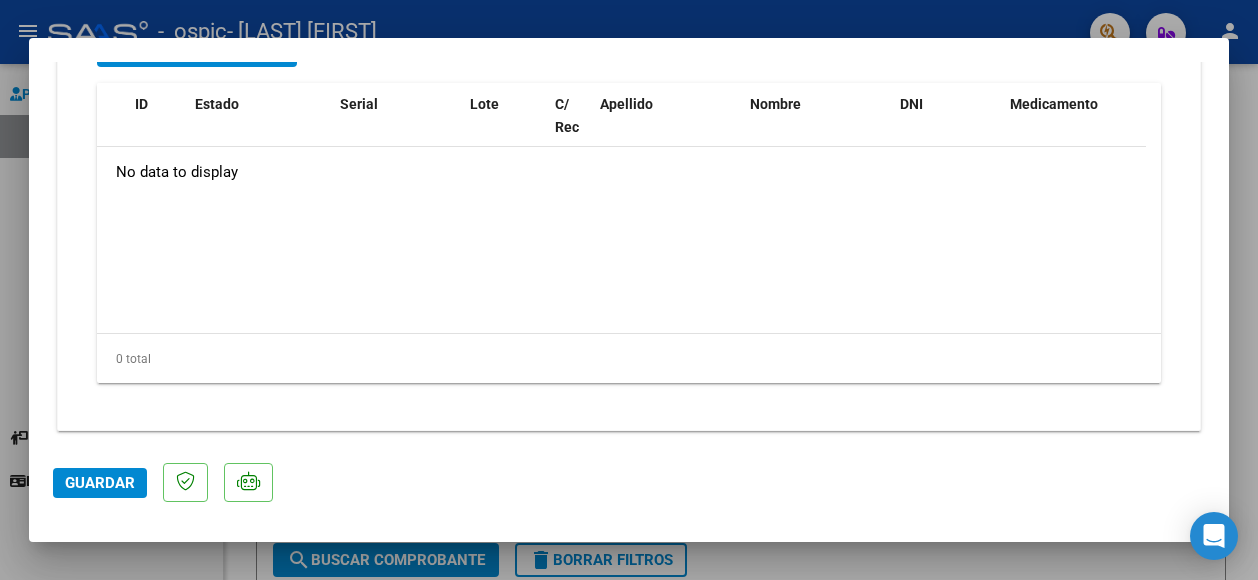 scroll, scrollTop: 2209, scrollLeft: 0, axis: vertical 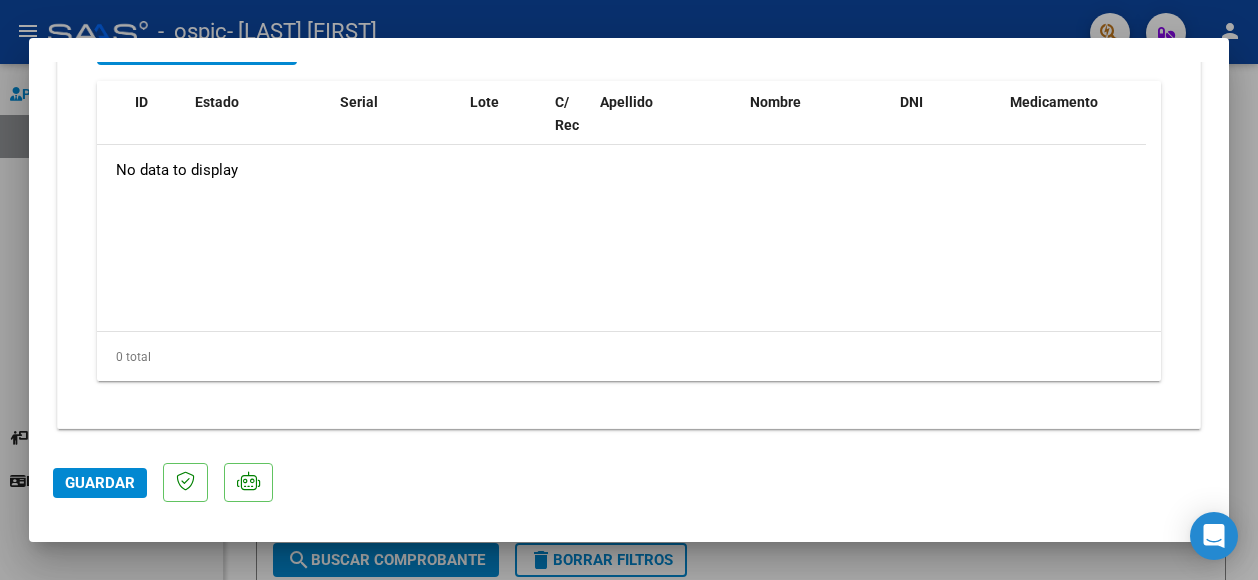 click on "Guardar" 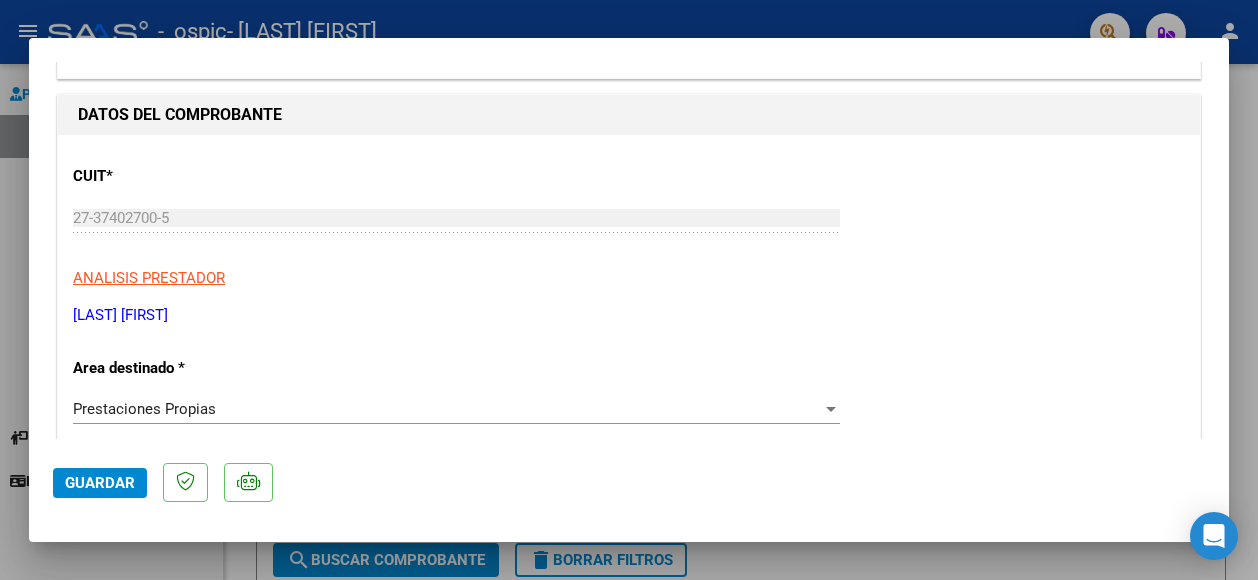 scroll, scrollTop: 278, scrollLeft: 0, axis: vertical 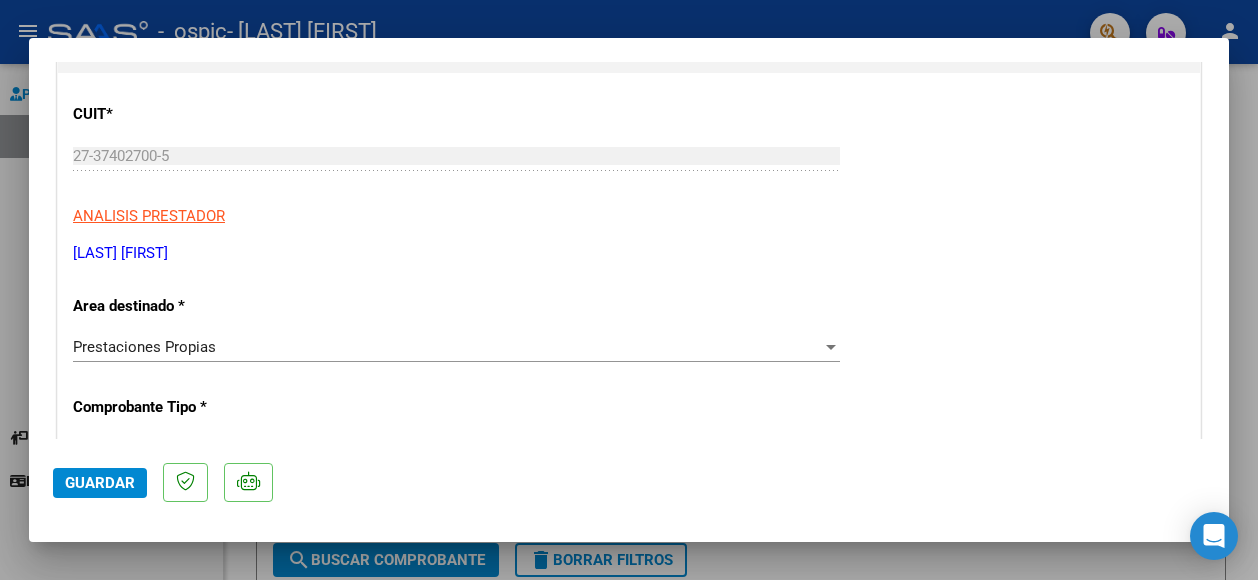 click on "CUIT  *   [CUIT] Ingresar CUIT  ANALISIS PRESTADOR  [LAST] [FIRST]  ARCA Padrón  Area destinado * Prestaciones Propias Seleccionar Area  Comprobante Tipo * Factura C Seleccionar Tipo Punto de Venta  *   [NUMBER] Ingresar el Nro.  Número  *   [NUMBER] Ingresar el Nro.  Monto  *   $ [AMOUNT] Ingresar el monto  Fecha del Cpbt.  *   [DATE] Ingresar la fecha  CAE / CAEA (no ingrese CAI)    [CAE] Ingresar el CAE o CAEA (no ingrese CAI)  Fecha de Vencimiento    [DATE] Ingresar la fecha  Ref. Externa    Ingresar la ref.  N° Liquidación    Ingresar el N° Liquidación" at bounding box center [629, 725] 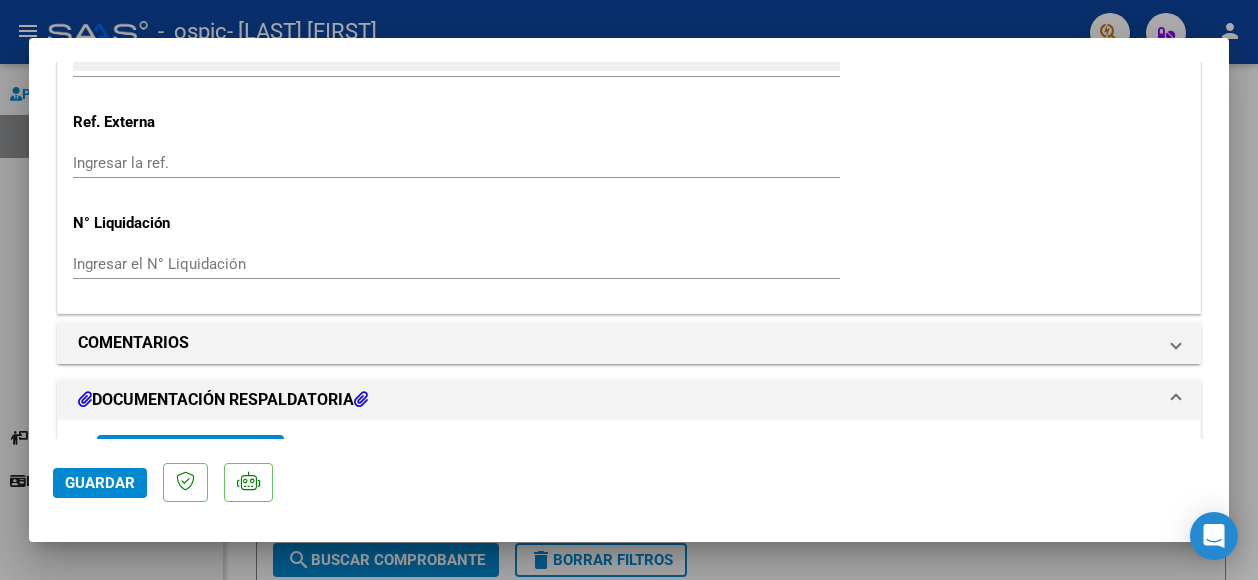 scroll, scrollTop: 1347, scrollLeft: 0, axis: vertical 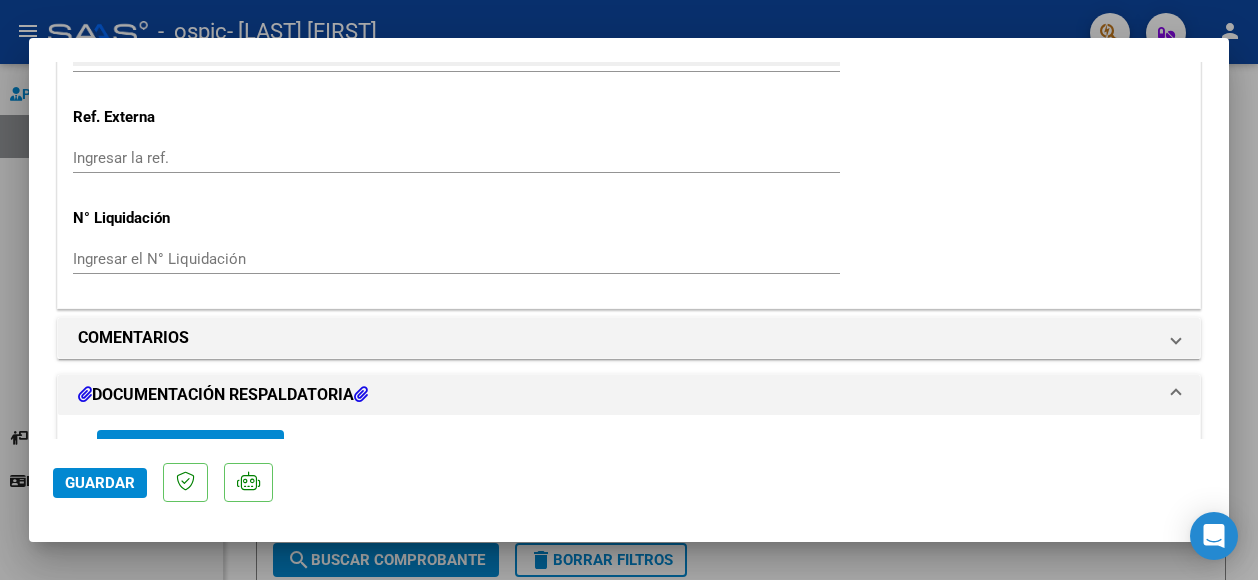 click on "Ingresar la ref." 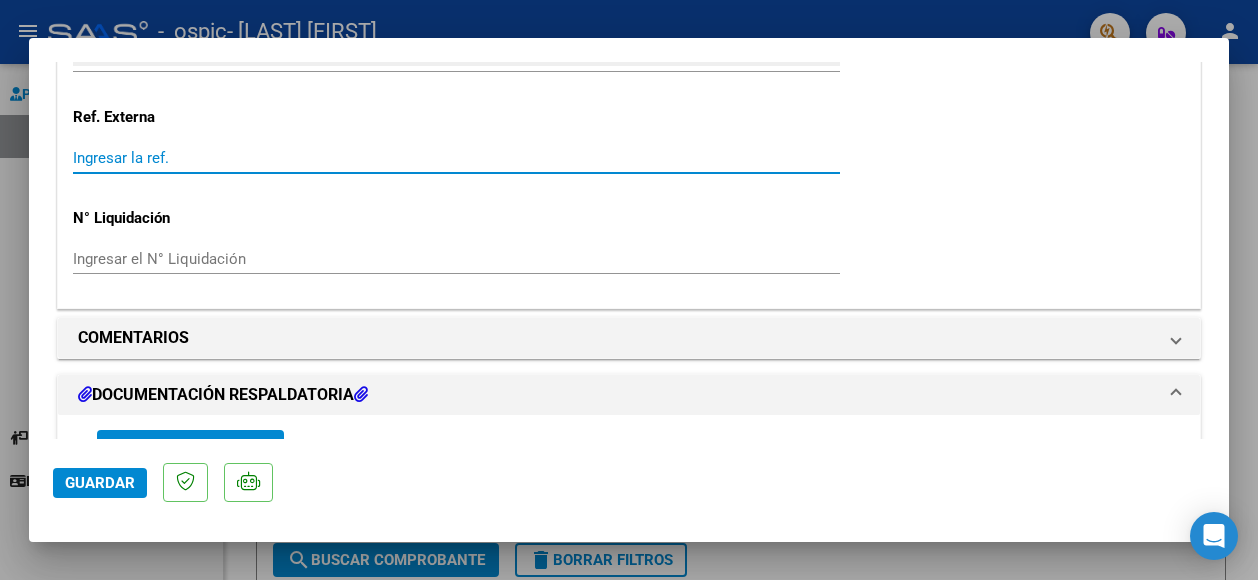 click on "Ingresar el N° Liquidación" at bounding box center (456, 259) 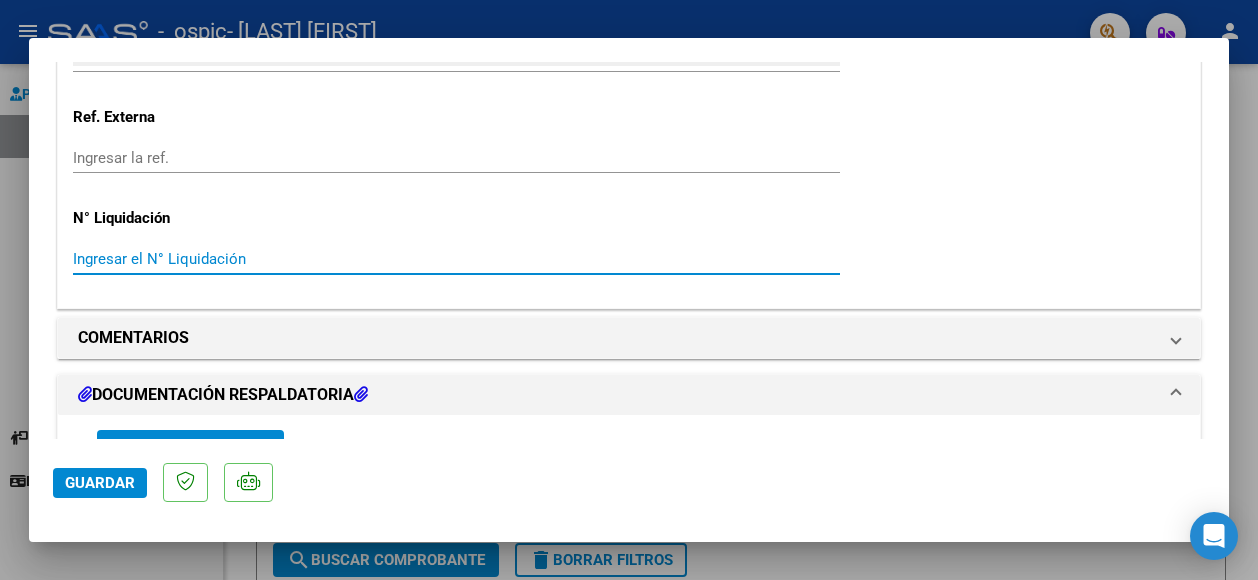 click on "CUIT  *   [CUIT] Ingresar CUIT  ANALISIS PRESTADOR  [LAST] [FIRST]  ARCA Padrón  Area destinado * Prestaciones Propias Seleccionar Area  Comprobante Tipo * Factura C Seleccionar Tipo Punto de Venta  *   [NUMBER] Ingresar el Nro.  Número  *   [NUMBER] Ingresar el Nro.  Monto  *   $ [AMOUNT] Ingresar el monto  Fecha del Cpbt.  *   [DATE] Ingresar la fecha  CAE / CAEA (no ingrese CAI)    [CAE] Ingresar el CAE o CAEA (no ingrese CAI)  Fecha de Vencimiento    [DATE] Ingresar la fecha  Ref. Externa    Ingresar la ref.  N° Liquidación    Ingresar el N° Liquidación" at bounding box center [629, -344] 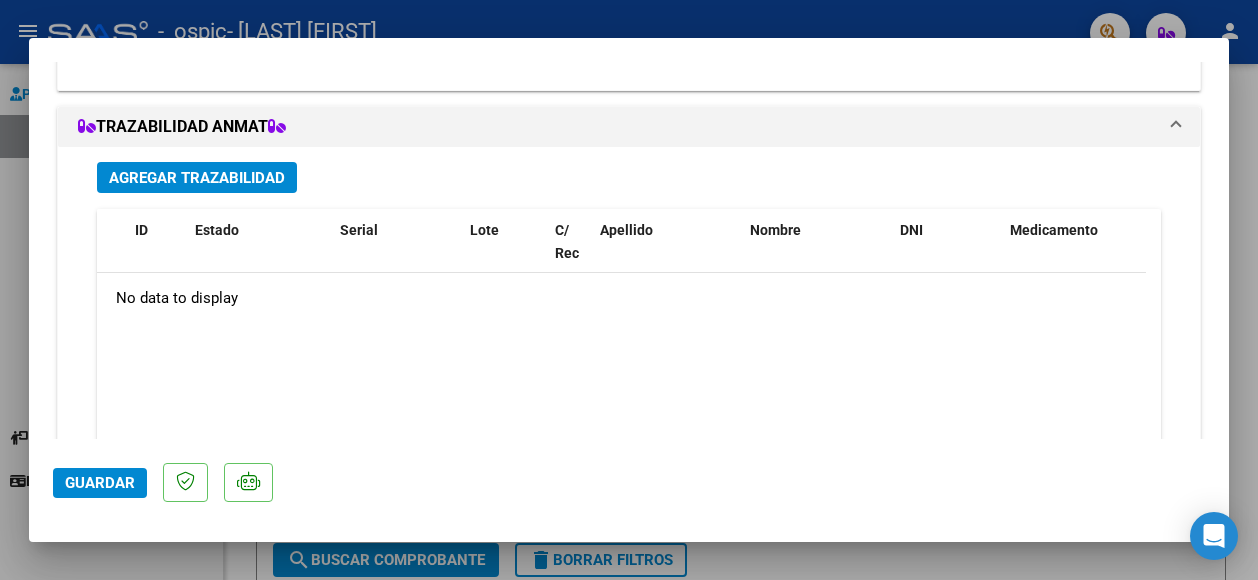 scroll, scrollTop: 2209, scrollLeft: 0, axis: vertical 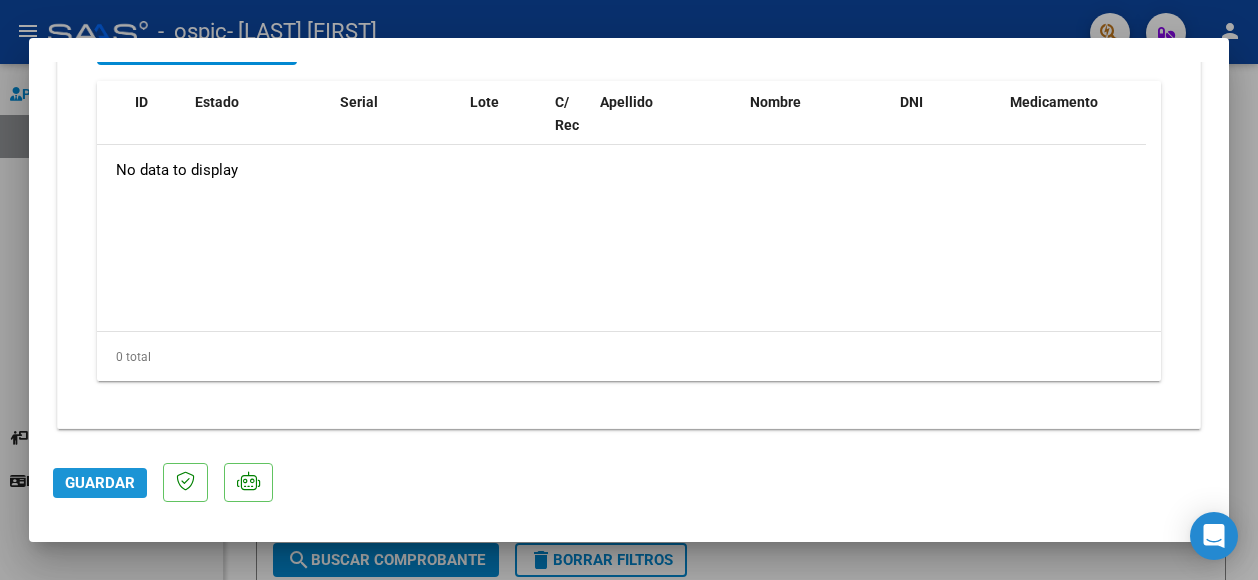 click on "Guardar" 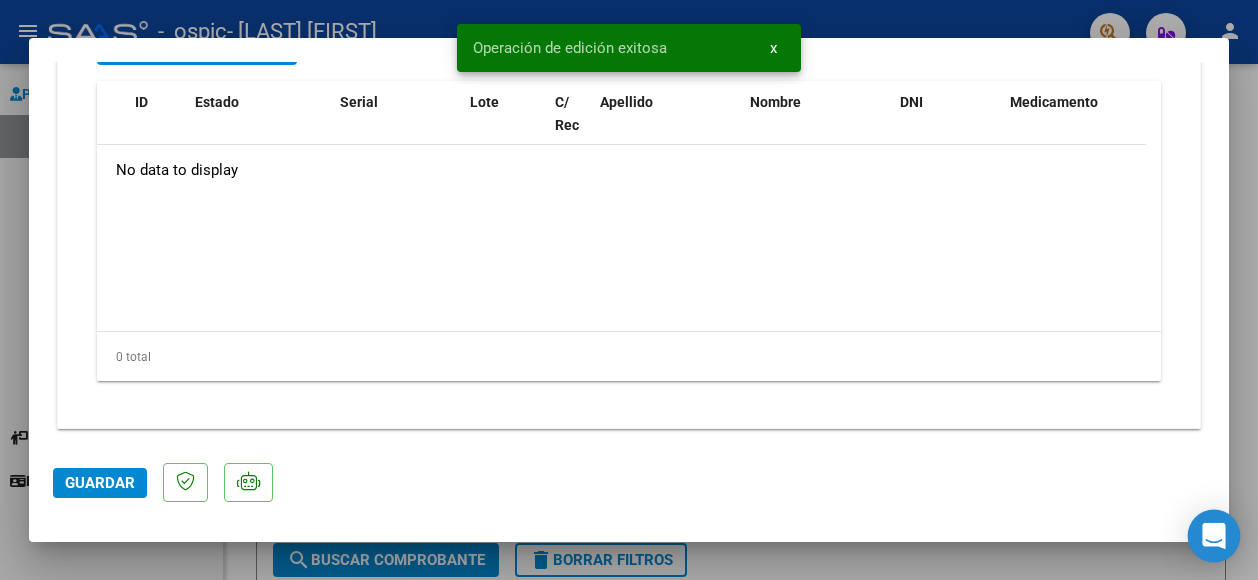 click 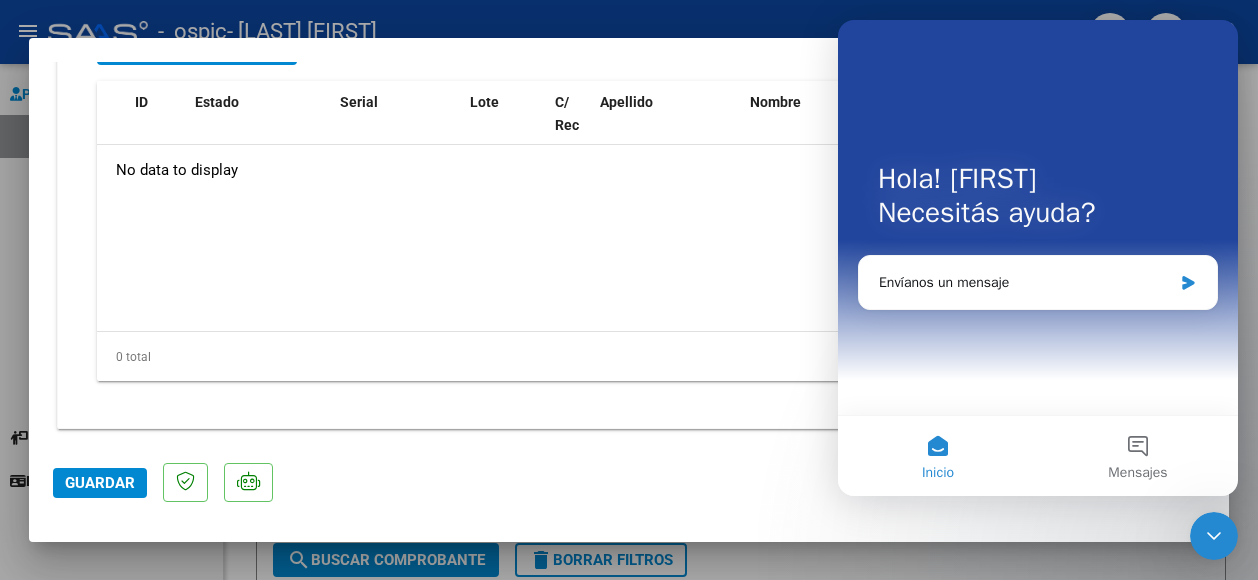 scroll, scrollTop: 0, scrollLeft: 0, axis: both 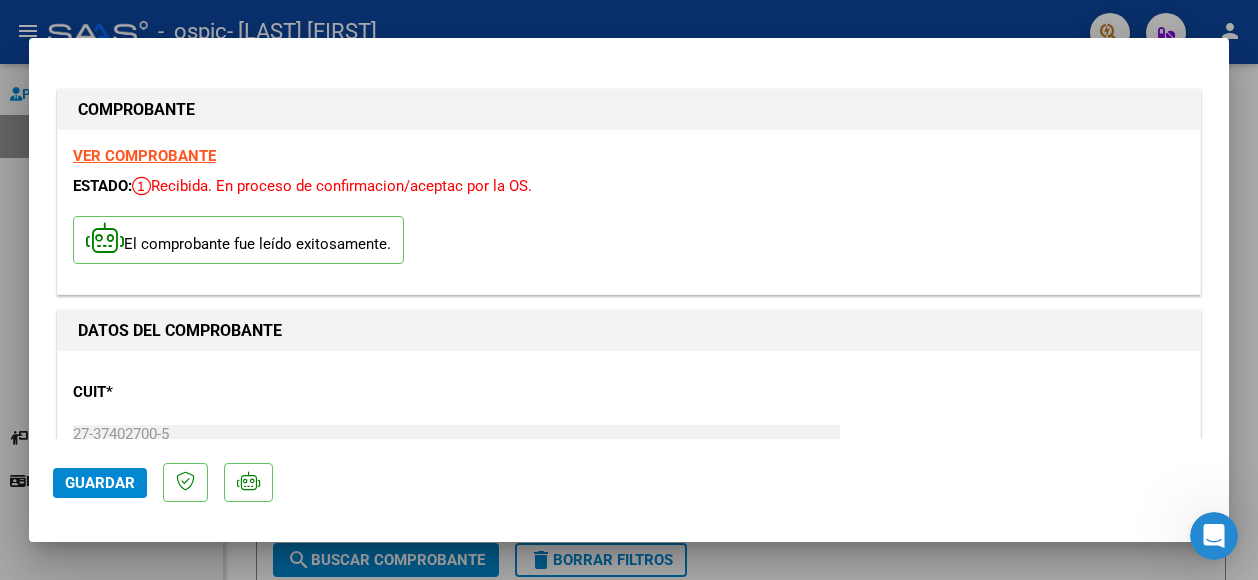 click on "VER COMPROBANTE" at bounding box center [144, 156] 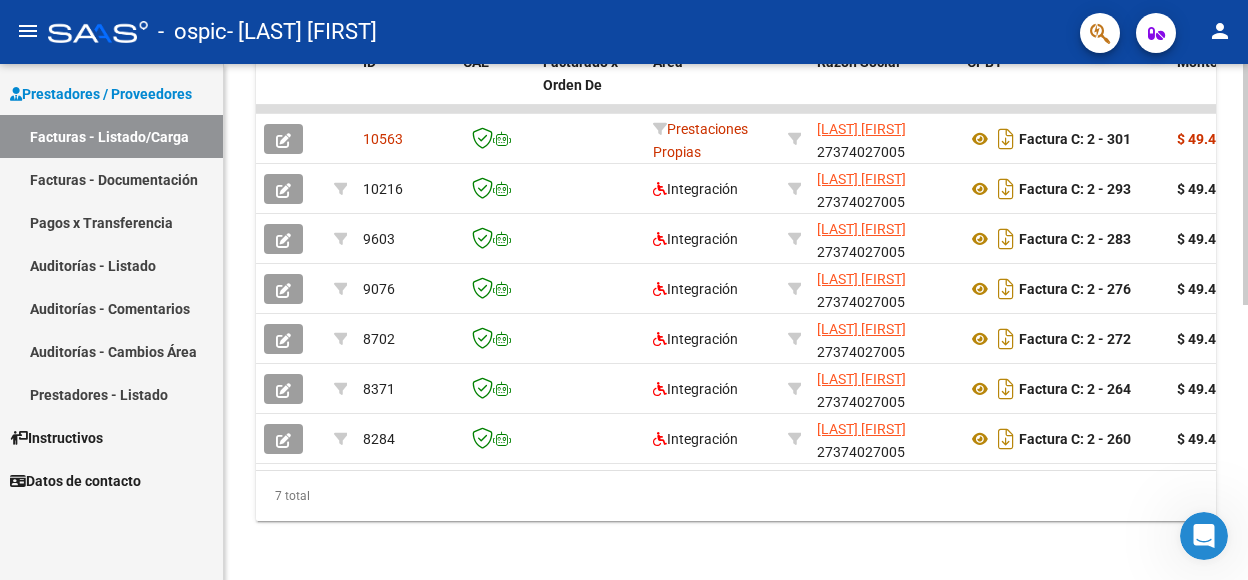 scroll, scrollTop: 577, scrollLeft: 0, axis: vertical 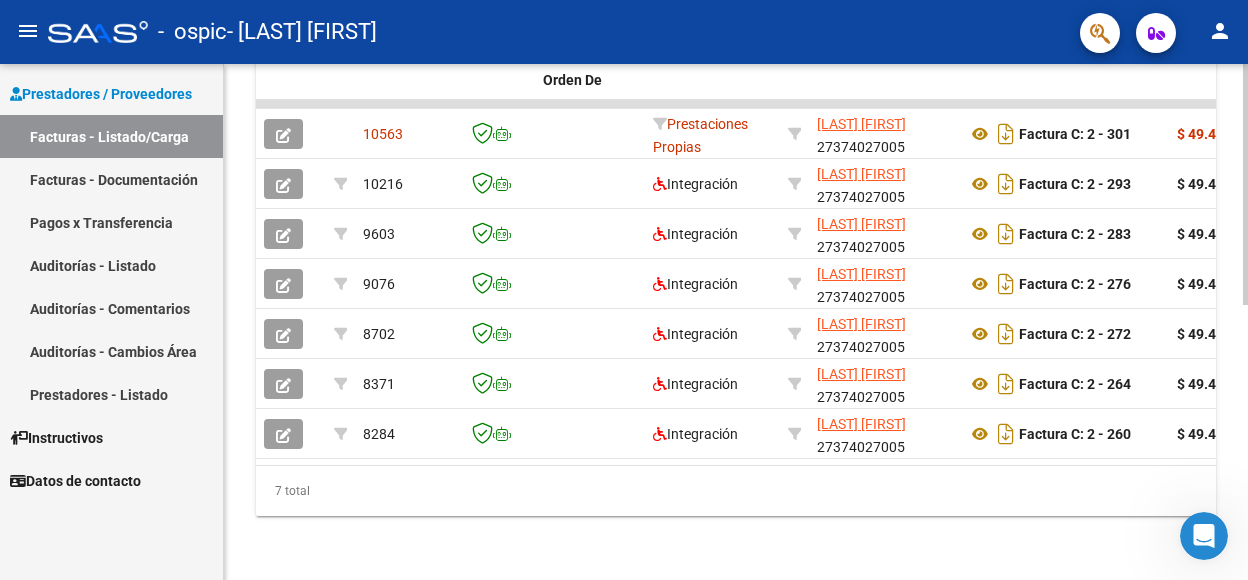 click on "Video tutorial   PRESTADORES -> Listado de CPBTs Emitidos por Prestadores / Proveedores (alt+q)   Cargar Comprobante
cloud_download  CSV  cloud_download  EXCEL  cloud_download  Estandar   Descarga Masiva
Filtros Id Area Area Todos Confirmado   Mostrar totalizadores   FILTROS DEL COMPROBANTE  Comprobante Tipo Comprobante Tipo Start date – End date Fec. Comprobante Desde / Hasta Días Emisión Desde(cant. días) Días Emisión Hasta(cant. días) CUIT / Razón Social Pto. Venta Nro. Comprobante Código SSS CAE Válido CAE Válido Todos Cargado Módulo Hosp. Todos Tiene facturacion Apócrifa Hospital Refes  FILTROS DE INTEGRACION  Período De Prestación Campos del Archivo de Rendición Devuelto x SSS (dr_envio) Todos Rendido x SSS (dr_envio) Tipo de Registro Tipo de Registro Período Presentación Período Presentación Campos del Legajo Asociado (preaprobación) Afiliado Legajo (cuil/nombre) Todos Solo facturas preaprobadas  MAS FILTROS  Todos Con Doc. Respaldatoria Todos Con Trazabilidad Todos – – 1" 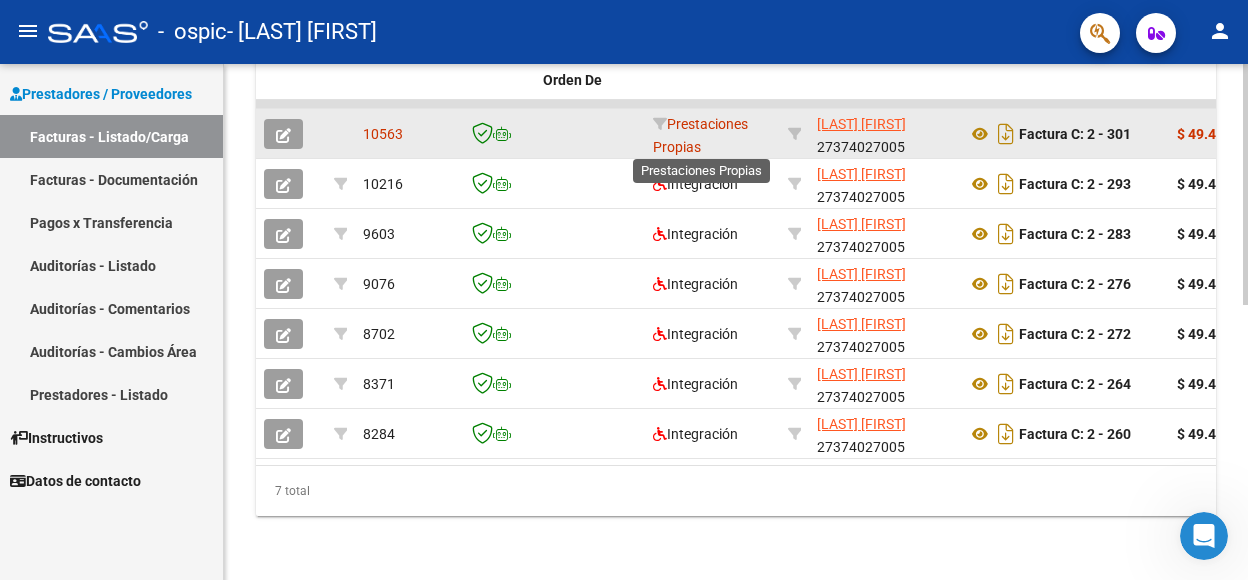 click on "Prestaciones Propias" 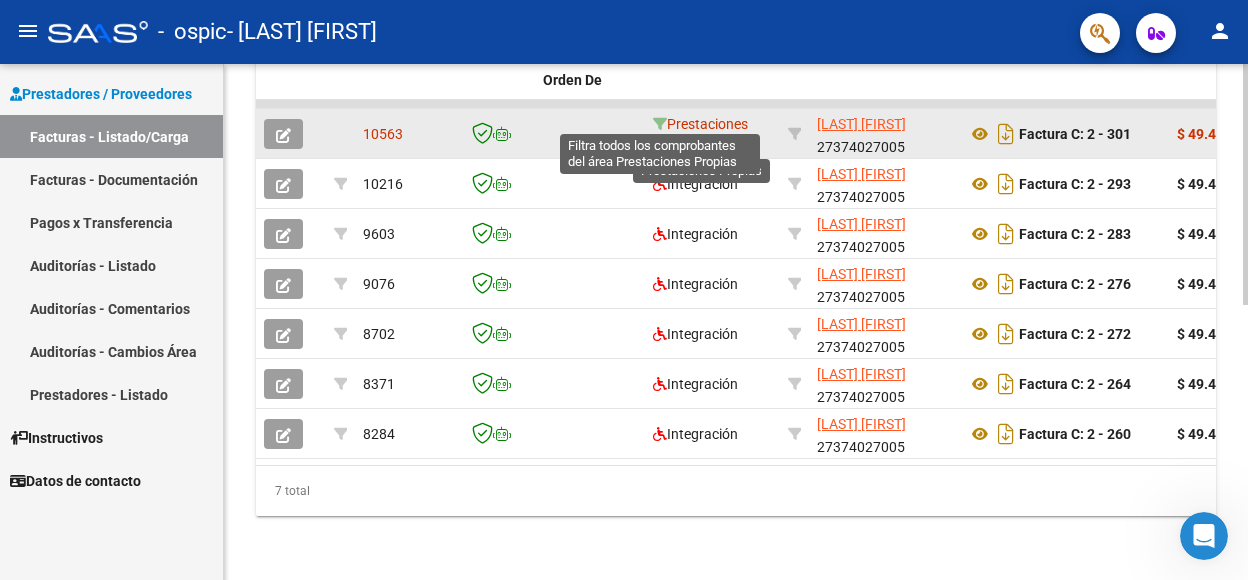 click 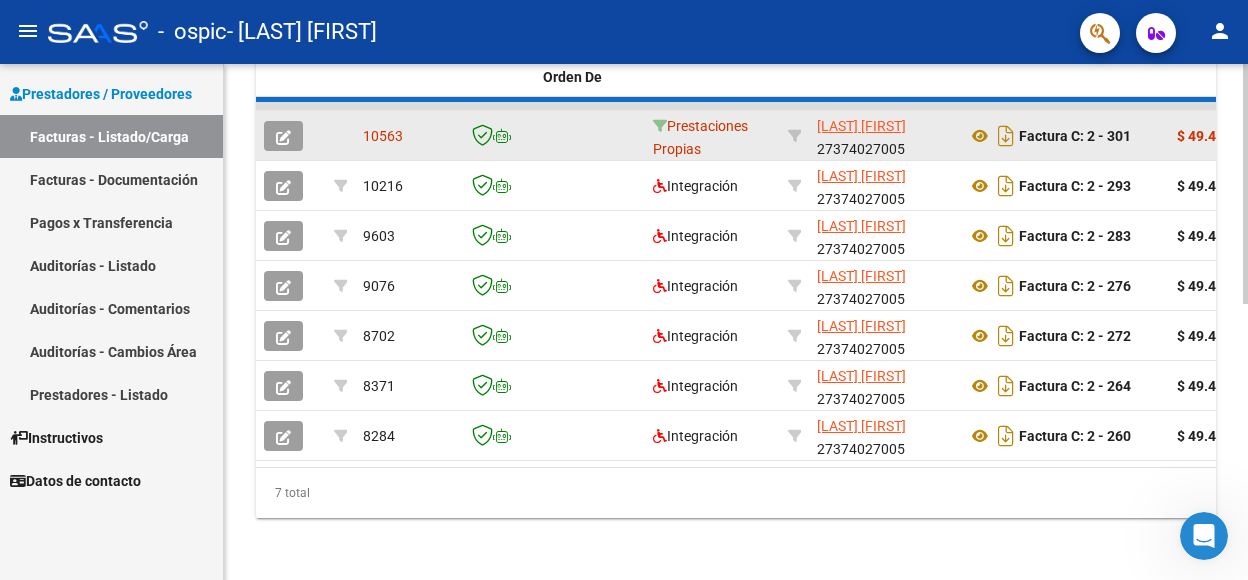 scroll, scrollTop: 288, scrollLeft: 0, axis: vertical 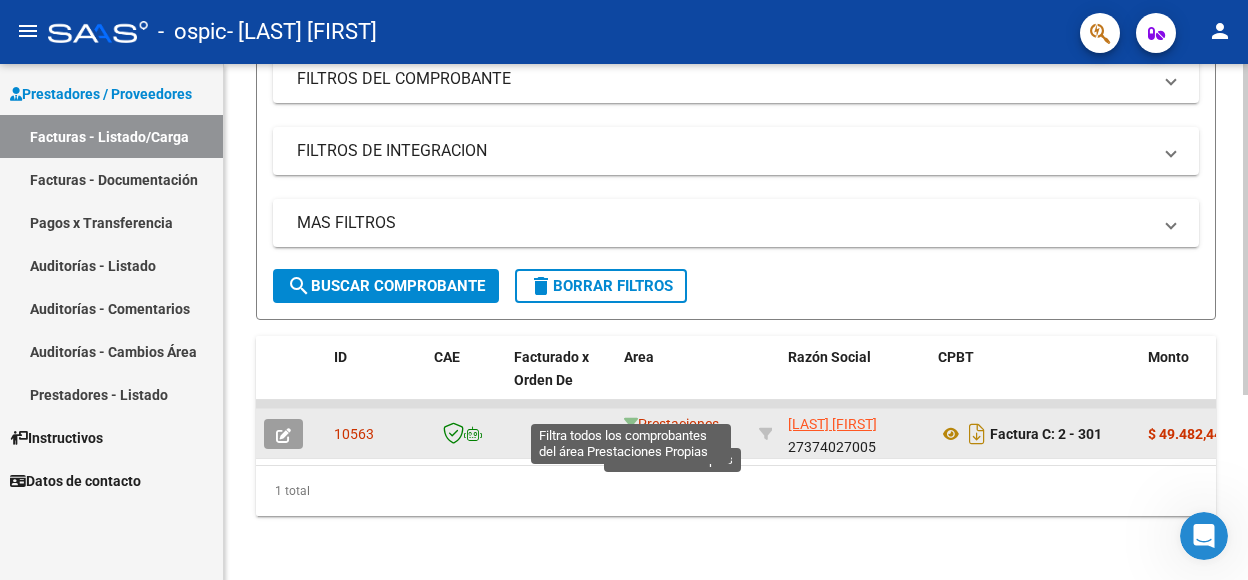 click 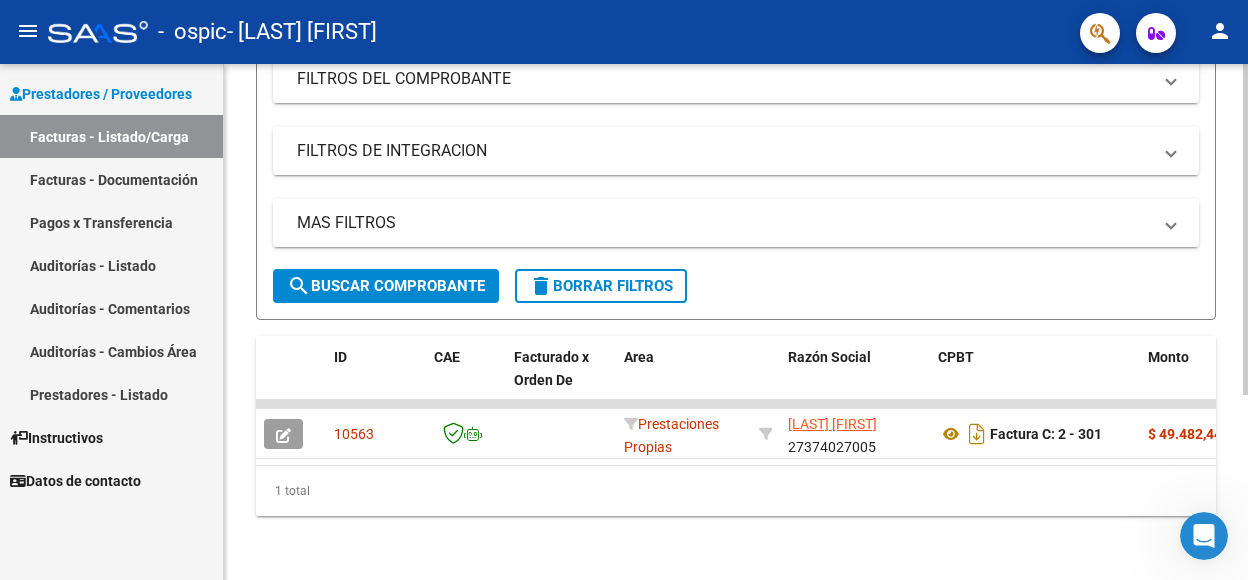 click on "FILTROS DE INTEGRACION" at bounding box center (724, 151) 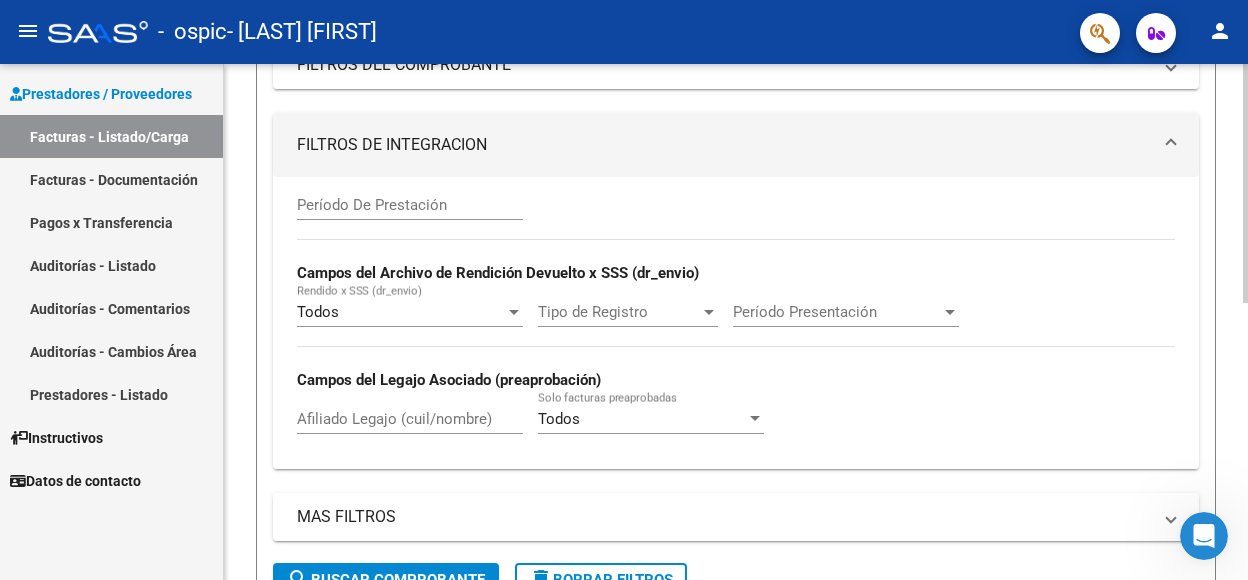scroll, scrollTop: 0, scrollLeft: 0, axis: both 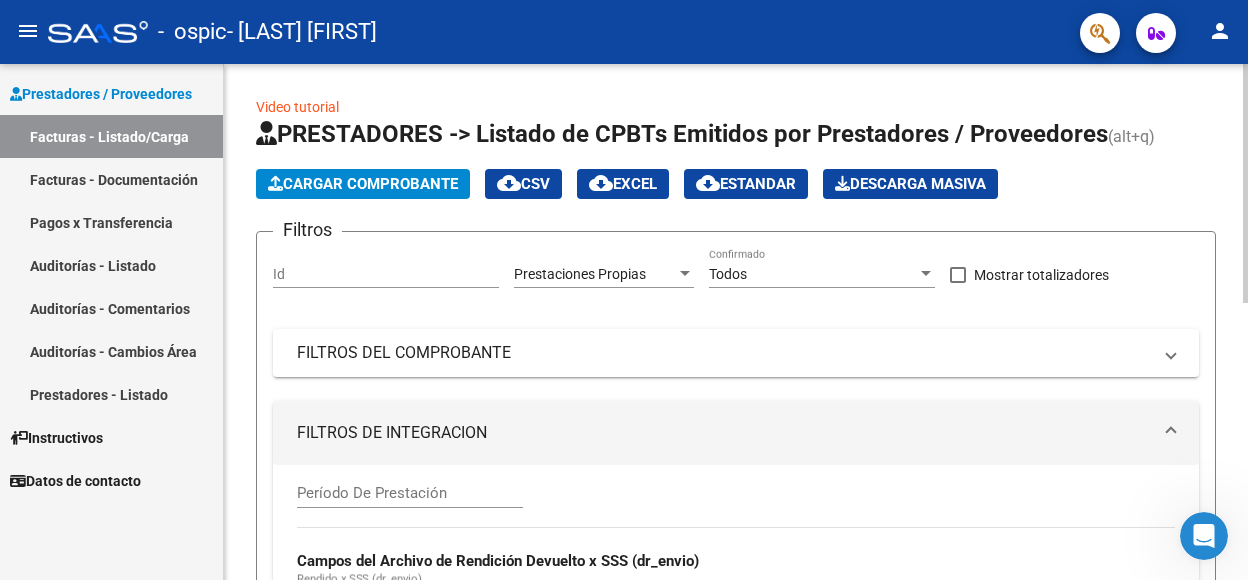 click 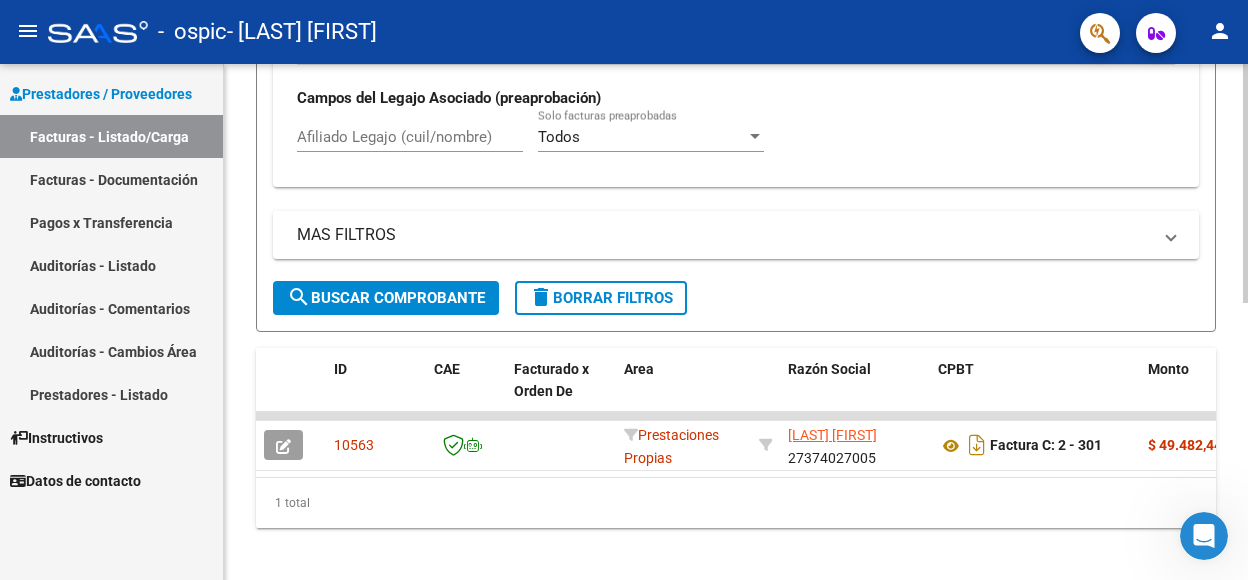 scroll, scrollTop: 596, scrollLeft: 0, axis: vertical 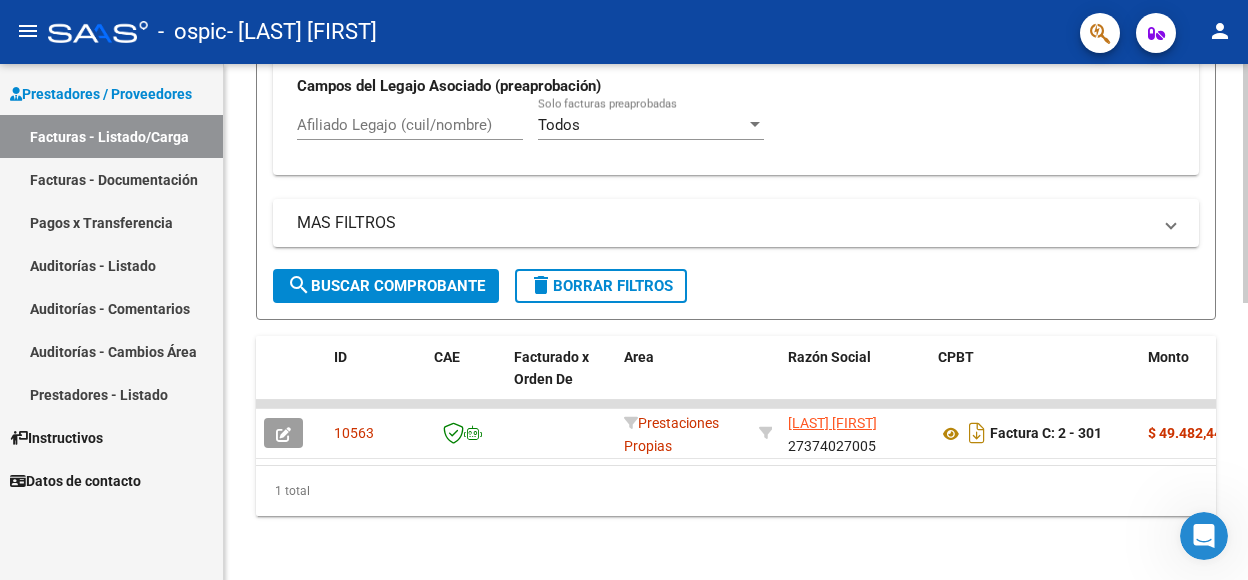 click 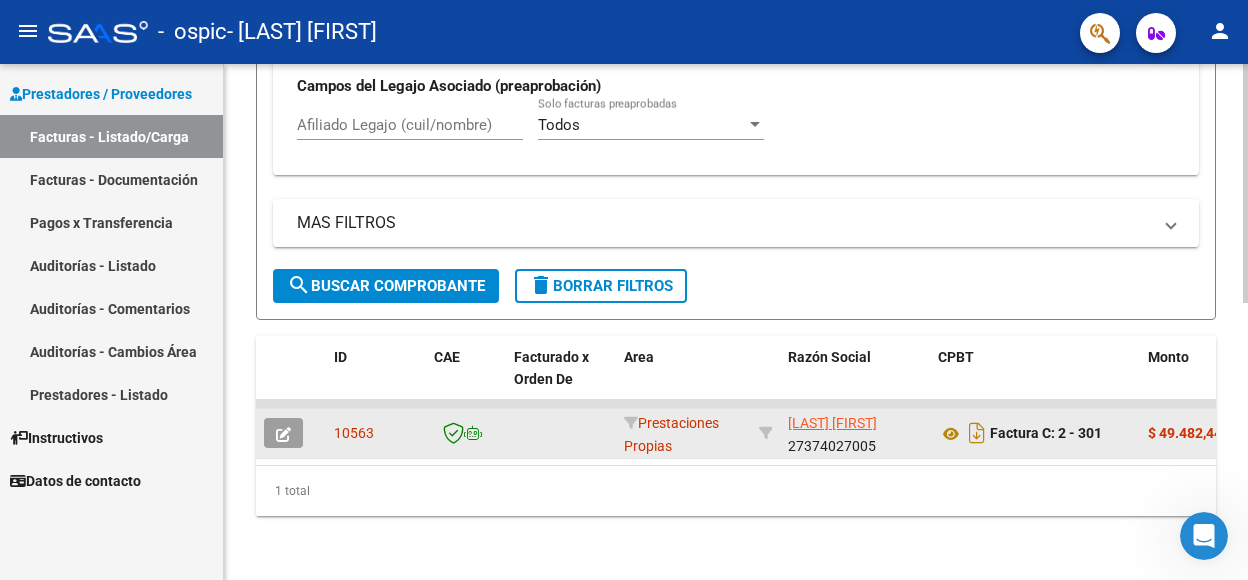 click 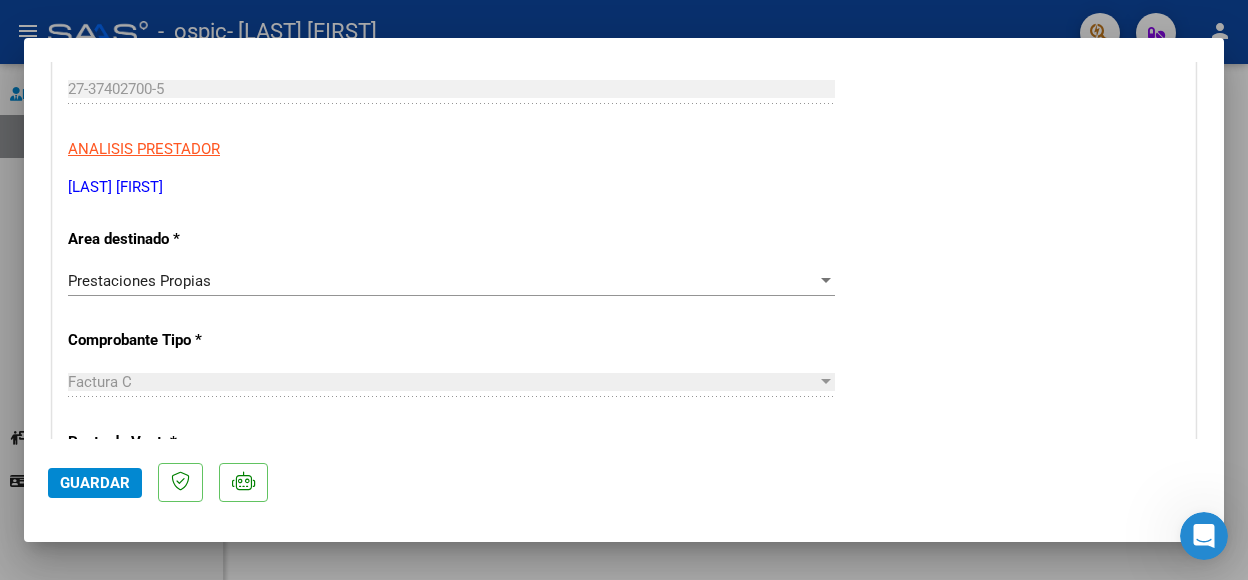 scroll, scrollTop: 286, scrollLeft: 0, axis: vertical 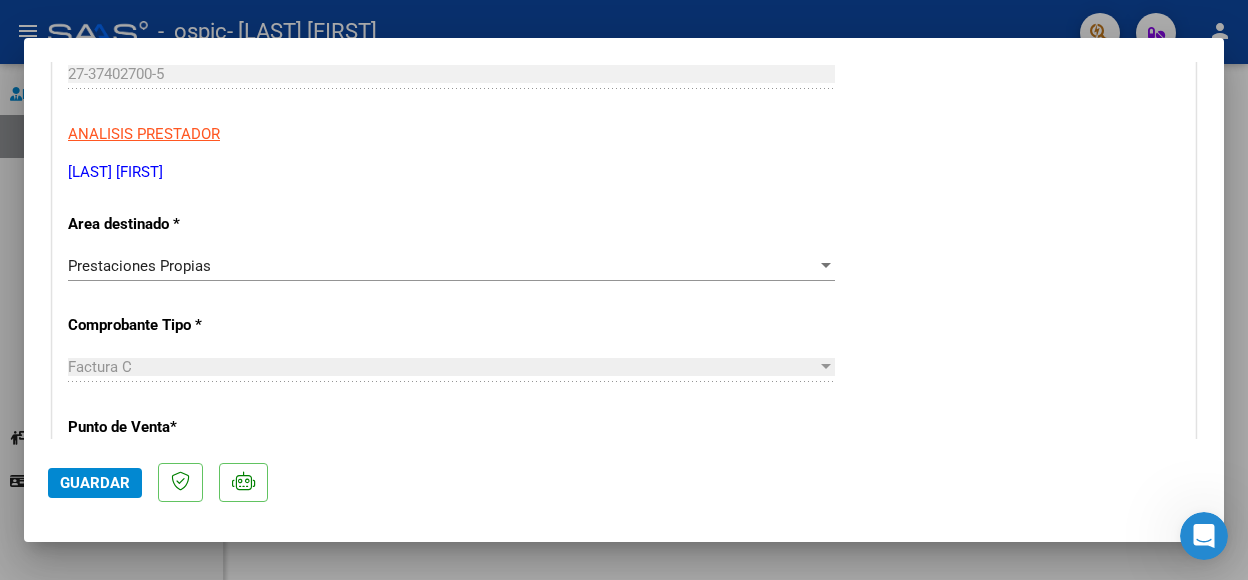 click on "Prestaciones Propias" at bounding box center (442, 266) 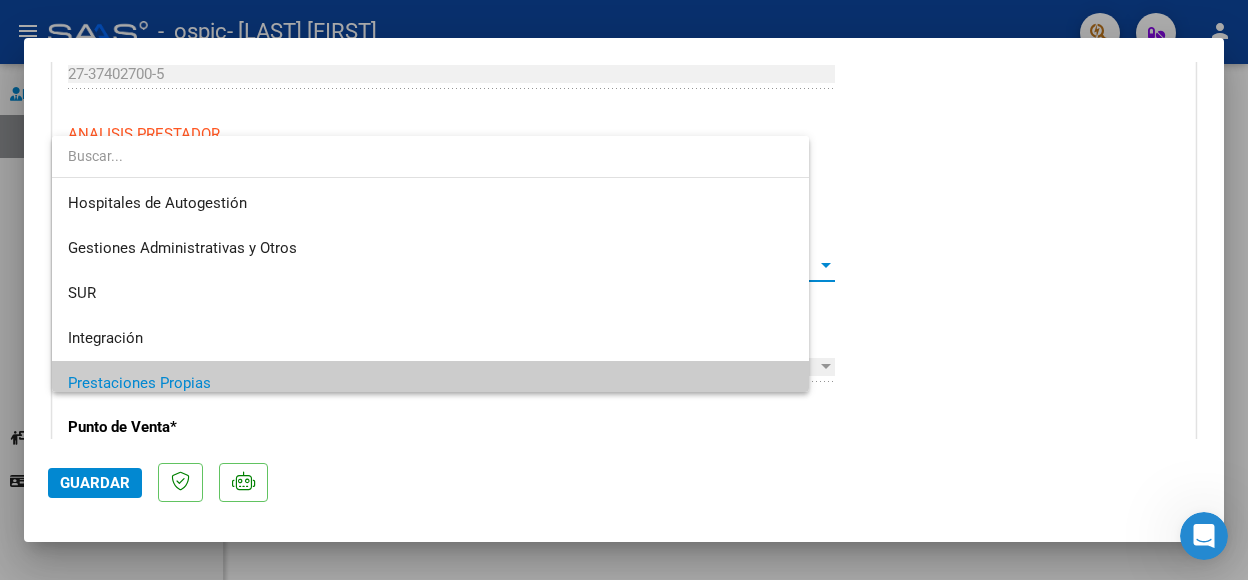 scroll, scrollTop: 119, scrollLeft: 0, axis: vertical 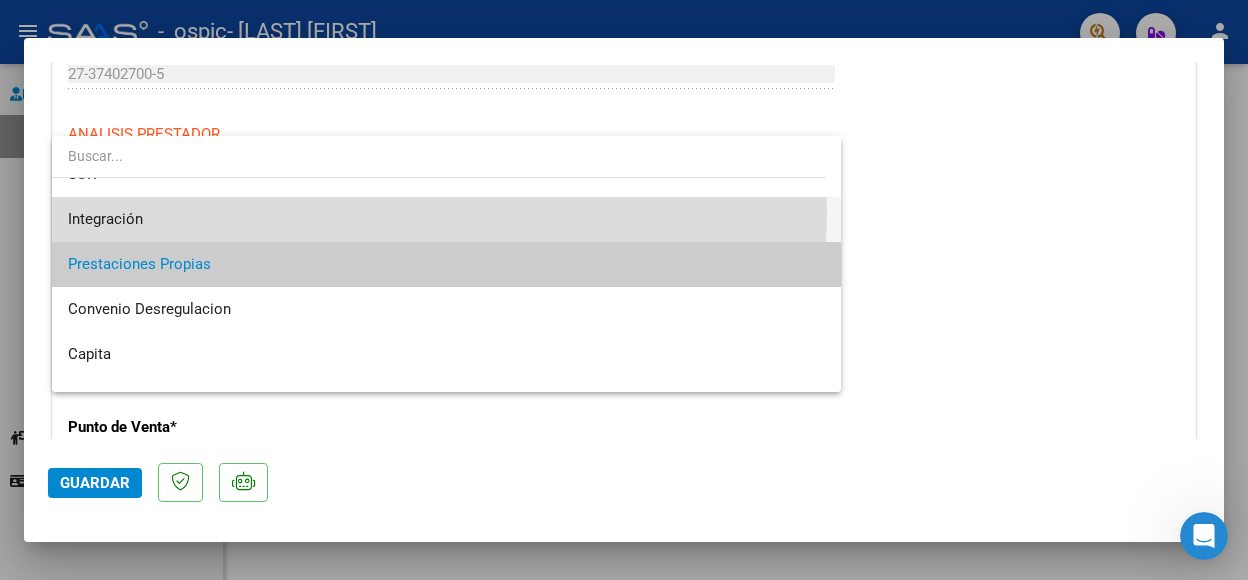 click on "Integración" at bounding box center (446, 219) 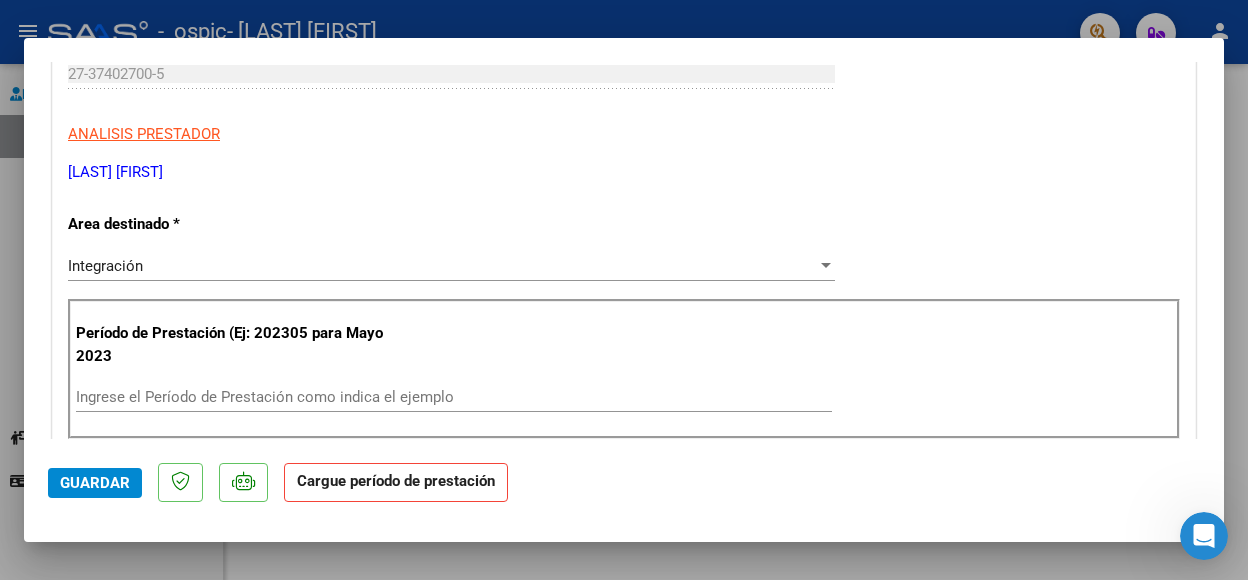 click on "CUIT  *   [CUIT] Ingresar CUIT  ANALISIS PRESTADOR  [LAST] [FIRST]  ARCA Padrón  Area destinado * Integración Seleccionar Area Período de Prestación (Ej: 202305 para Mayo 2023    Ingrese el Período de Prestación como indica el ejemplo   Comprobante Tipo * Factura C Seleccionar Tipo Punto de Venta  *   2 Ingresar el Nro.  Número  *   301 Ingresar el Nro.  Monto  *   $ 49.482,44 Ingresar el monto  Fecha del Cpbt.  *   [YEAR]-[MONTH]-[DAY] Ingresar la fecha  CAE / CAEA (no ingrese CAI)    [CAE] Ingresar el CAE o CAEA (no ingrese CAI)  Fecha de Vencimiento    [YEAR]-[MONTH]-[DAY] Ingresar la fecha  Ref. Externa    Ingresar la ref.  N° Liquidación    Ingresar el N° Liquidación" at bounding box center (624, 714) 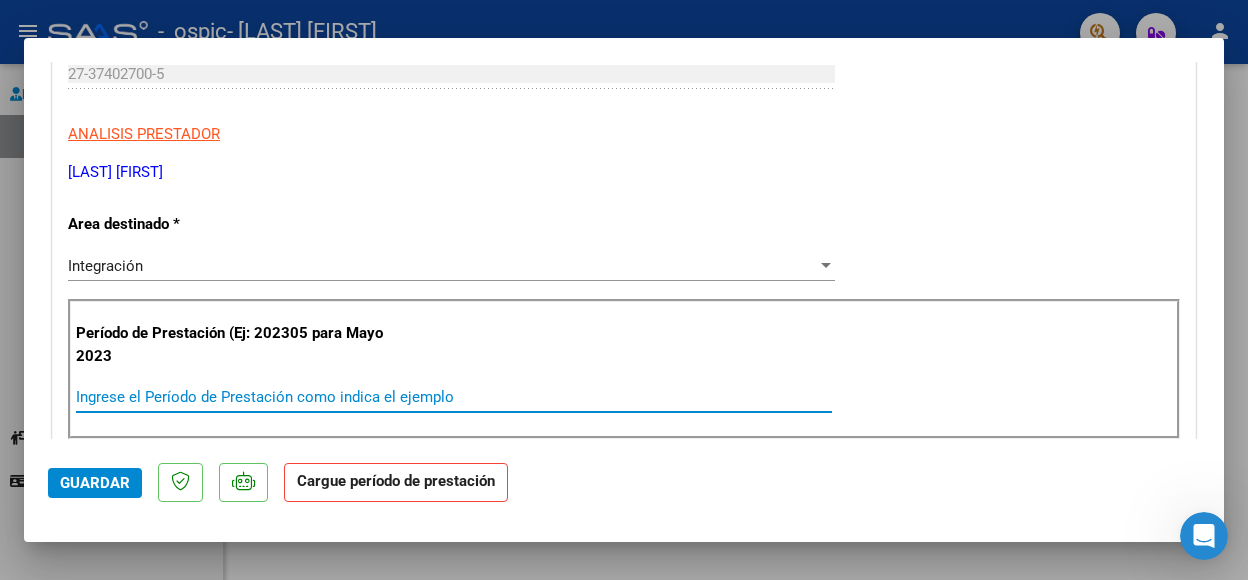 click on "Ingrese el Período de Prestación como indica el ejemplo" at bounding box center [454, 397] 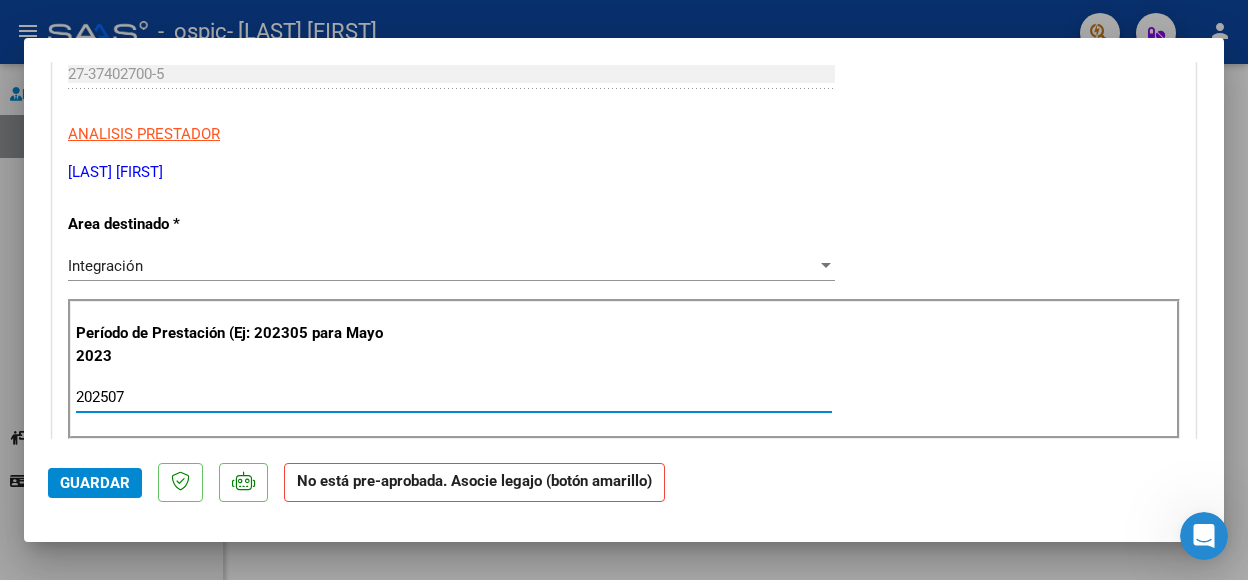 type on "202507" 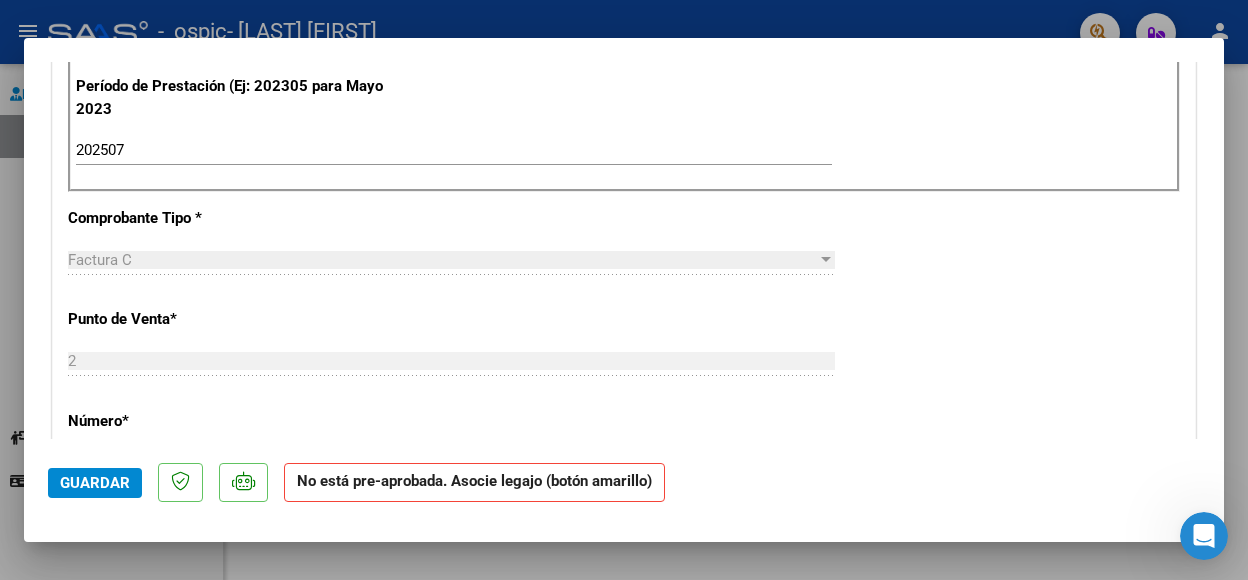 scroll, scrollTop: 570, scrollLeft: 0, axis: vertical 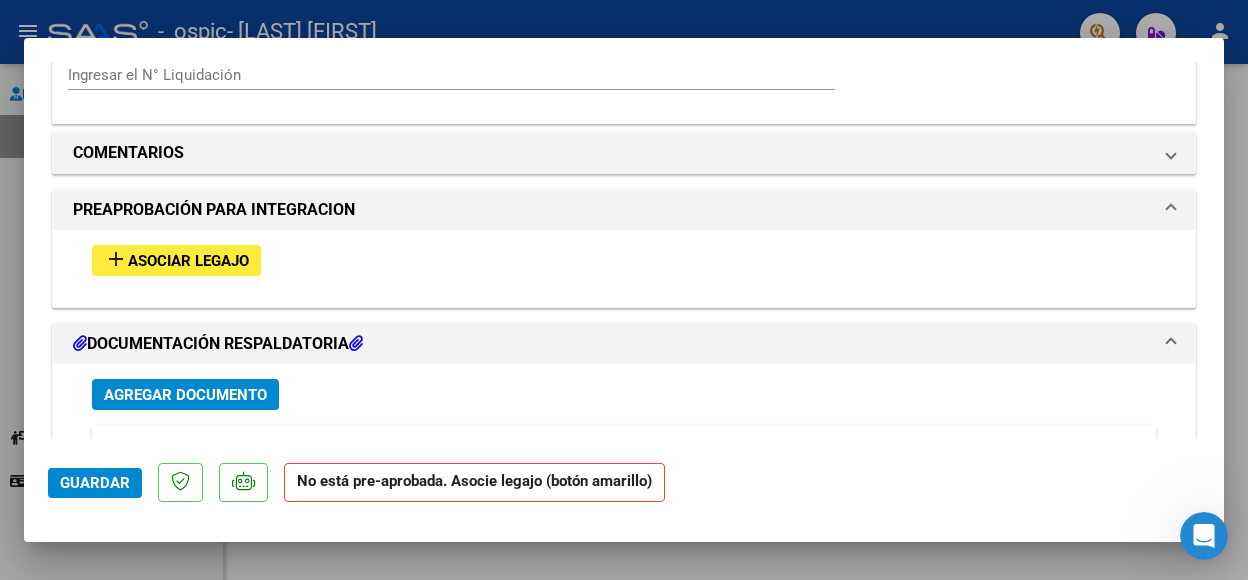click on "Asociar Legajo" at bounding box center [188, 261] 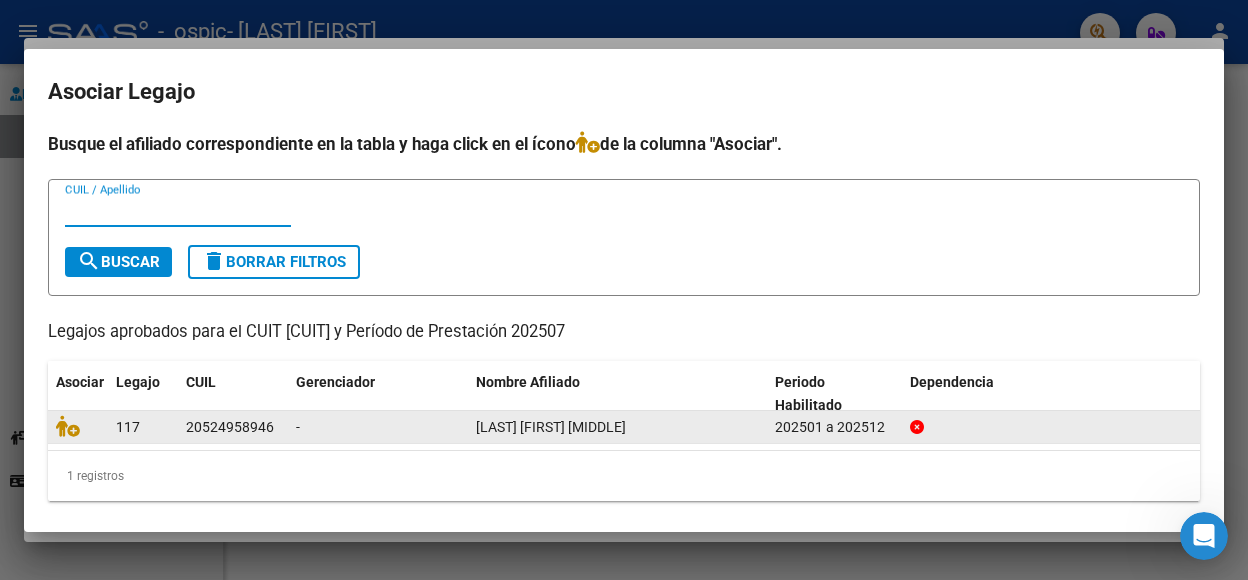click on "20524958946" 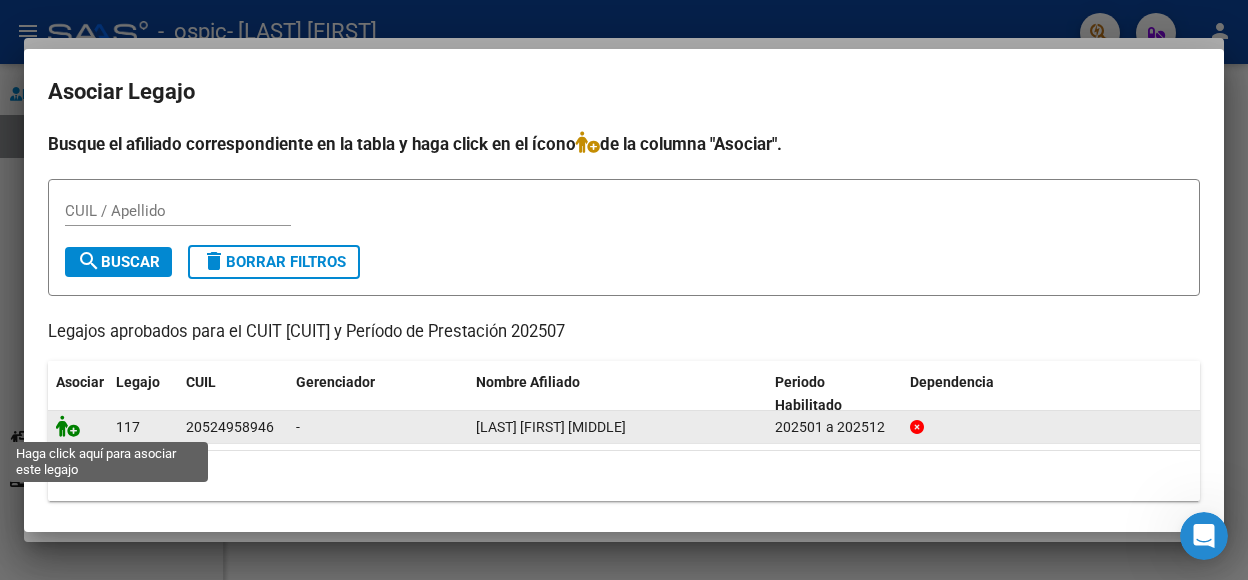 click 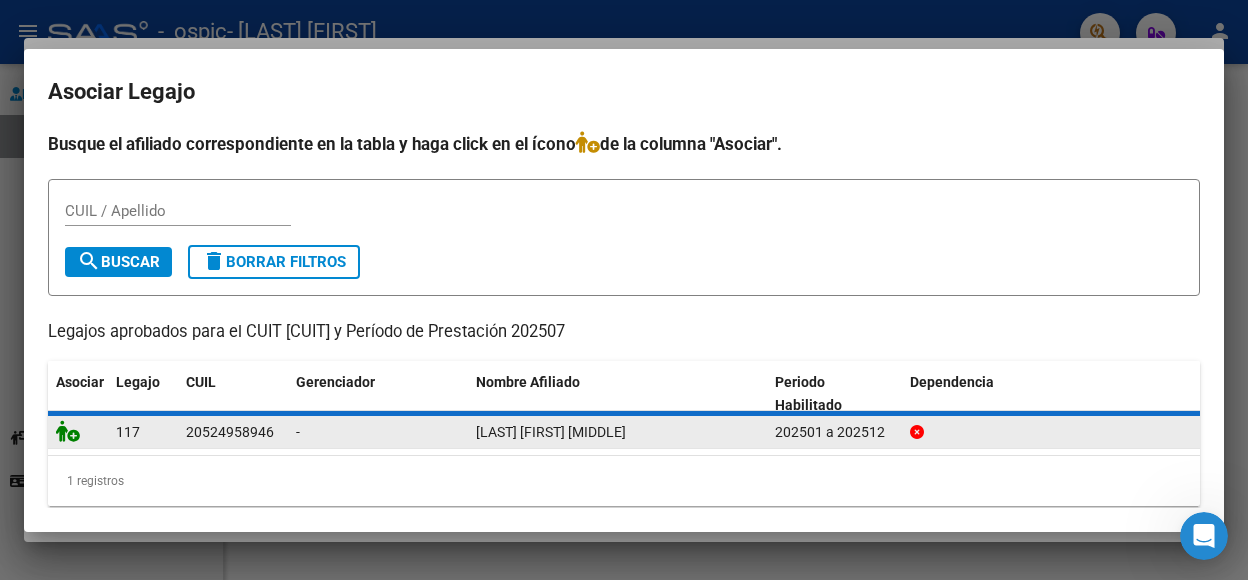 scroll, scrollTop: 1651, scrollLeft: 0, axis: vertical 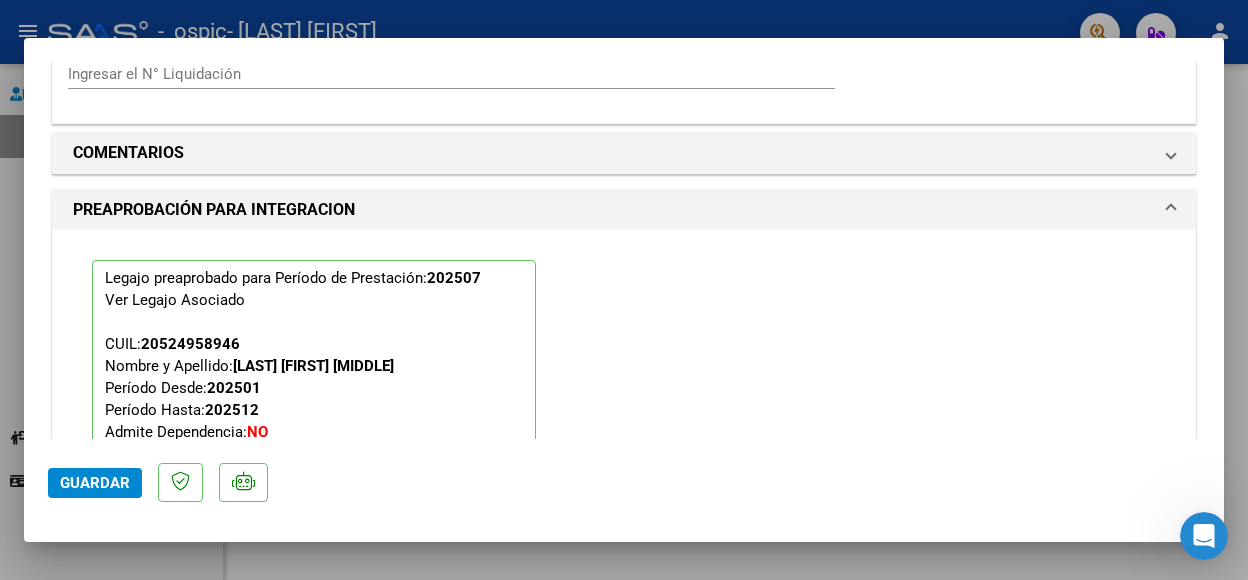 click on "Guardar" 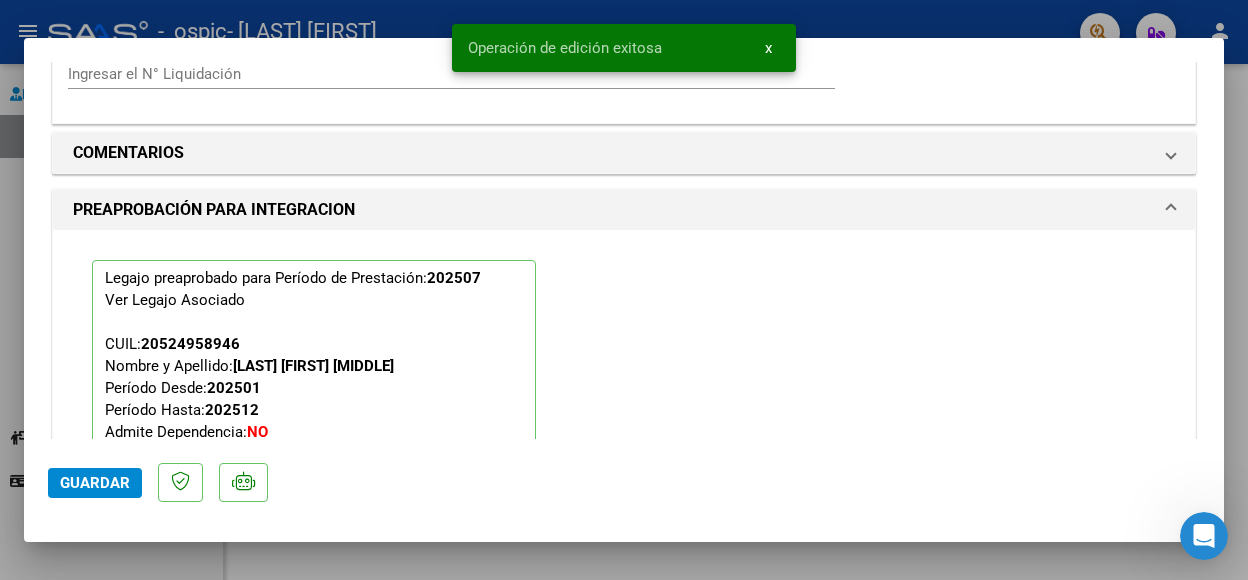 click on "Legajo preaprobado para Período de Prestación:  [PERIOD] Ver Legajo Asociado  CUIL:  [CUIL]  Nombre y Apellido:  [LAST] [FIRST] [MIDDLE]  Período Desde:  [PERIOD]  Período Hasta:  [PERIOD]  Admite Dependencia:   NO  Comentario:  PSICOPEDAGOGIA 4 SESIONES MENSUALES - MII save  Quitar Legajo" at bounding box center (624, 390) 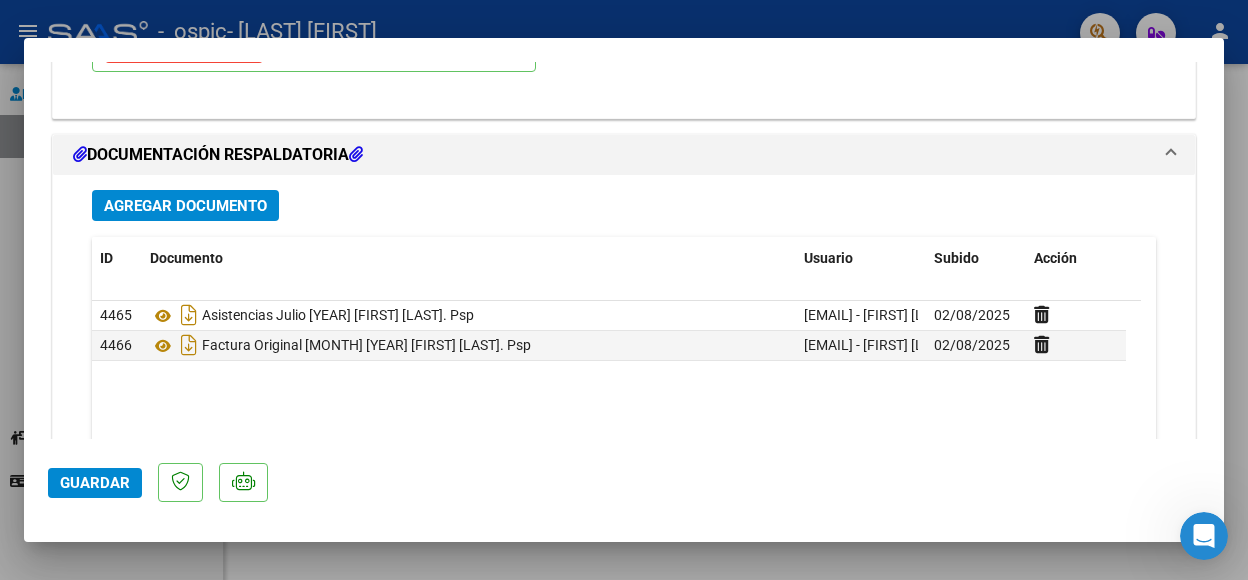 scroll, scrollTop: 2104, scrollLeft: 0, axis: vertical 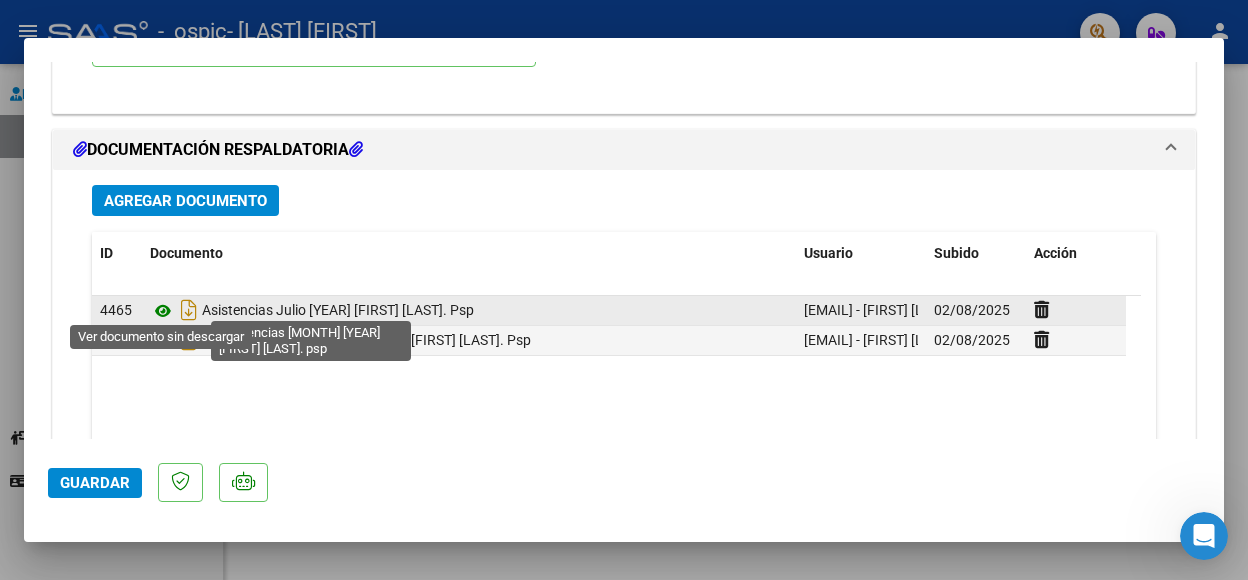 click 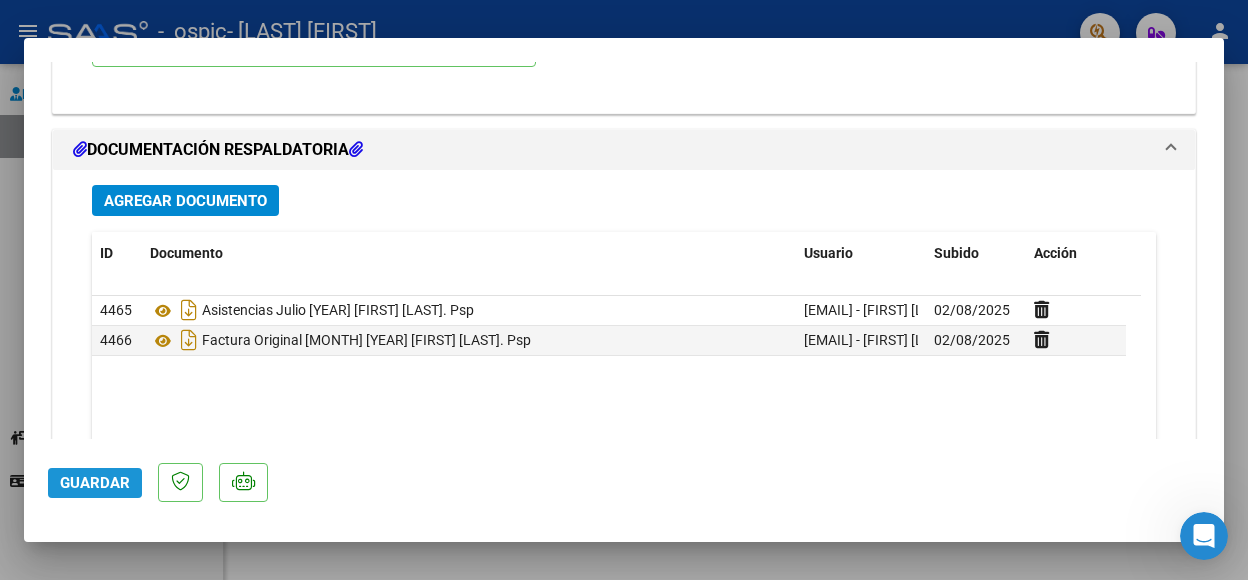 click on "Guardar" 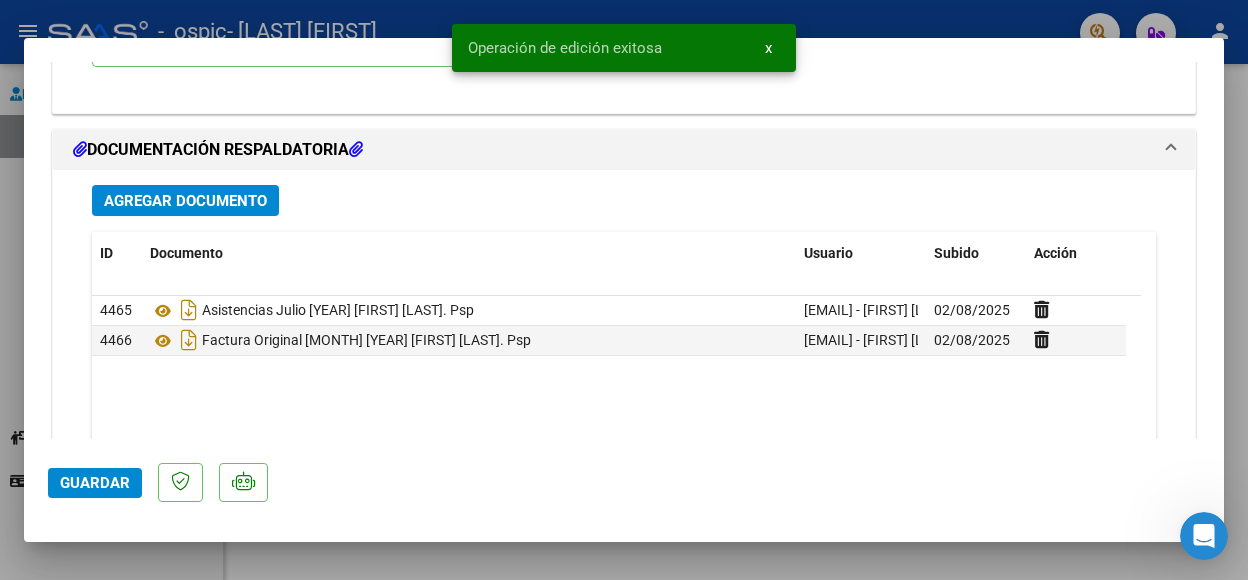 click on "[NUMBER]  Asistencias [MONTH] [YEAR] [FIRST] [LAST]. Psp   [EMAIL] - [FIRST]  [LAST]    [DATE]  [NUMBER]  Factura Original [MONTH] [YEAR] [FIRST] [LAST]. Psp   [EMAIL] - [FIRST]  [LAST]    [DATE]" 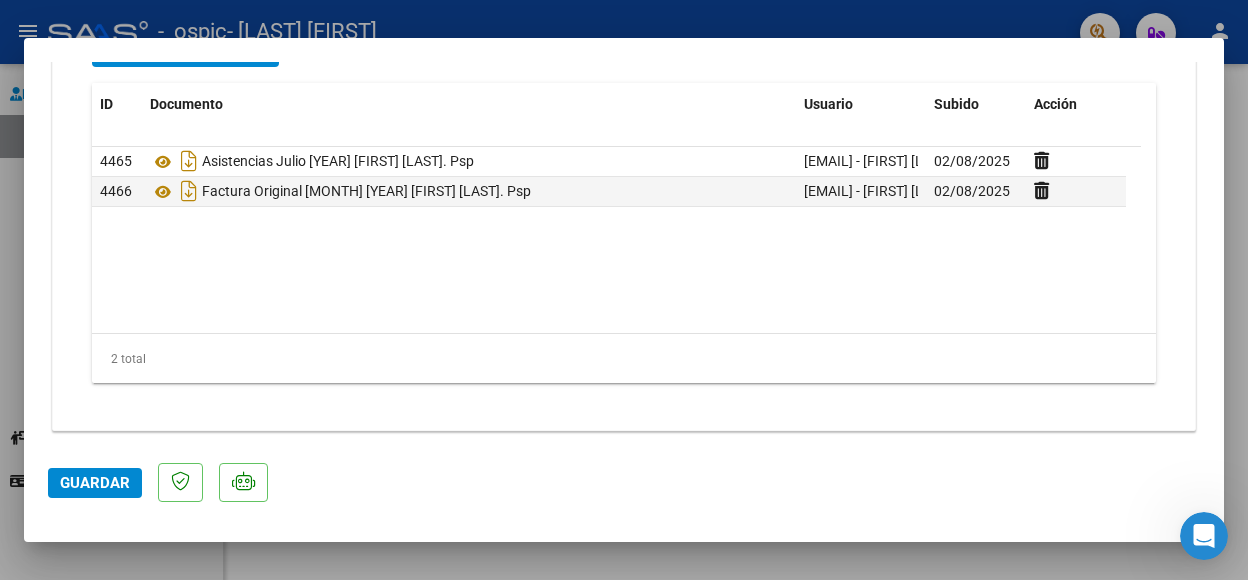 click at bounding box center [624, 290] 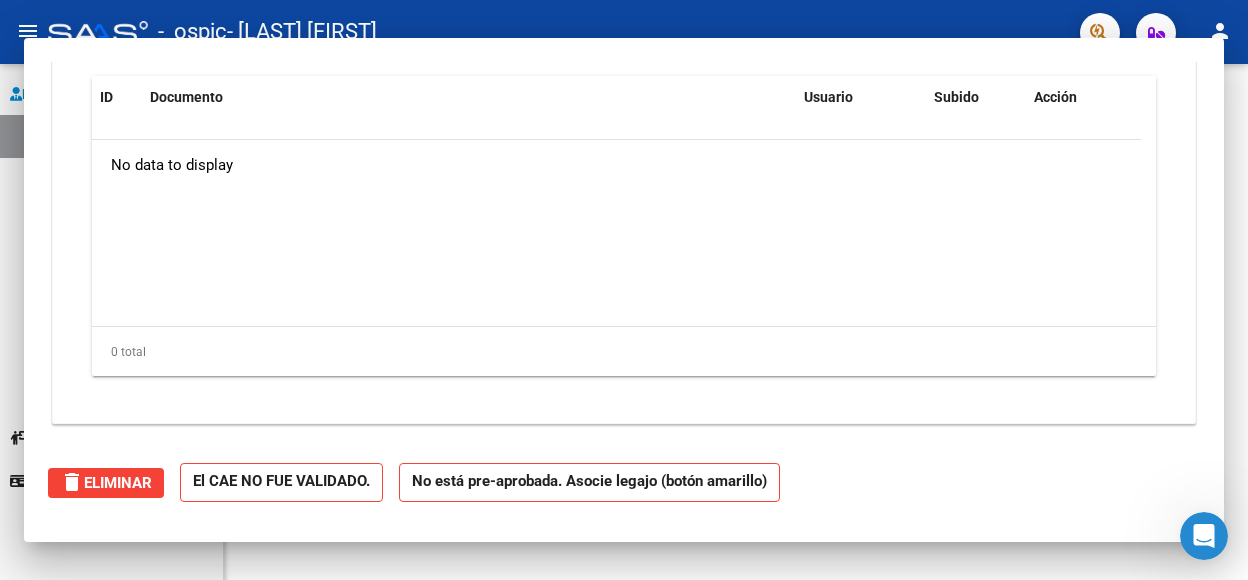 scroll, scrollTop: 0, scrollLeft: 0, axis: both 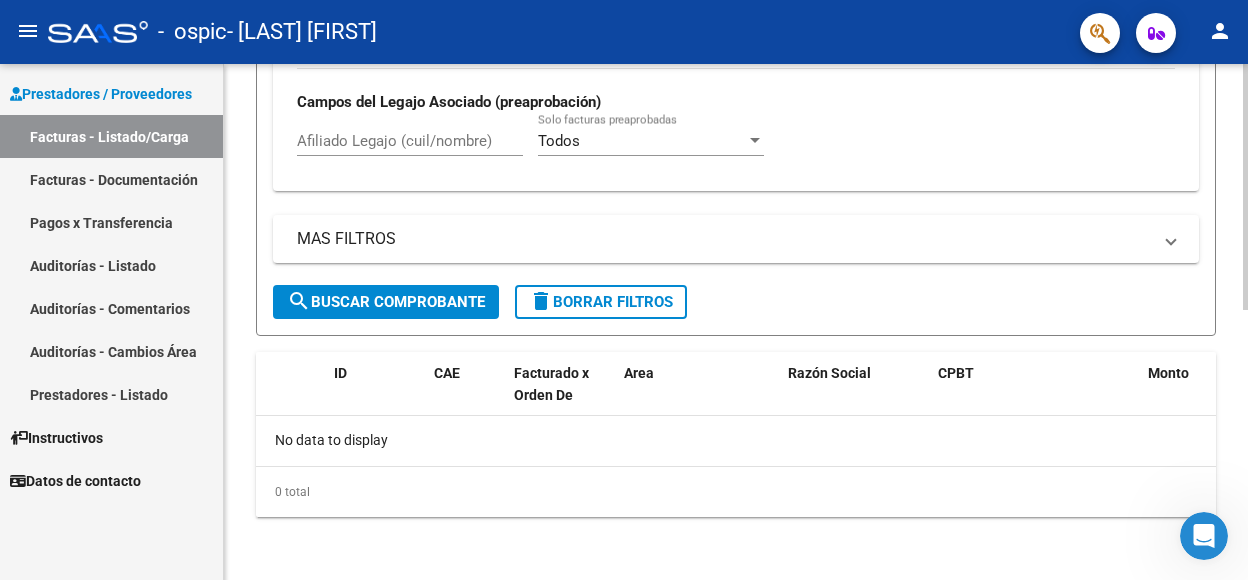 click on "Video tutorial   PRESTADORES -> Listado de CPBTs Emitidos por Prestadores / Proveedores (alt+q)   Cargar Comprobante
cloud_download  CSV  cloud_download  EXCEL  cloud_download  Estandar   Descarga Masiva
Filtros Id Prestaciones Propias Area Todos Confirmado   Mostrar totalizadores   FILTROS DEL COMPROBANTE  Comprobante Tipo Comprobante Tipo Start date – End date Fec. Comprobante Desde / Hasta Días Emisión Desde(cant. días) Días Emisión Hasta(cant. días) CUIT / Razón Social Pto. Venta Nro. Comprobante Código SSS CAE Válido CAE Válido Todos Cargado Módulo Hosp. Todos Tiene facturacion Apócrifa Hospital Refes  FILTROS DE INTEGRACION  Período De Prestación Campos del Archivo de Rendición Devuelto x SSS (dr_envio) Todos Rendido x SSS (dr_envio) Tipo de Registro Tipo de Registro Período Presentación Período Presentación Campos del Legajo Asociado (preaprobación) Afiliado Legajo (cuil/nombre) Todos Solo facturas preaprobadas  MAS FILTROS  Todos Con Doc. Respaldatoria Todos Con Trazabilidad" 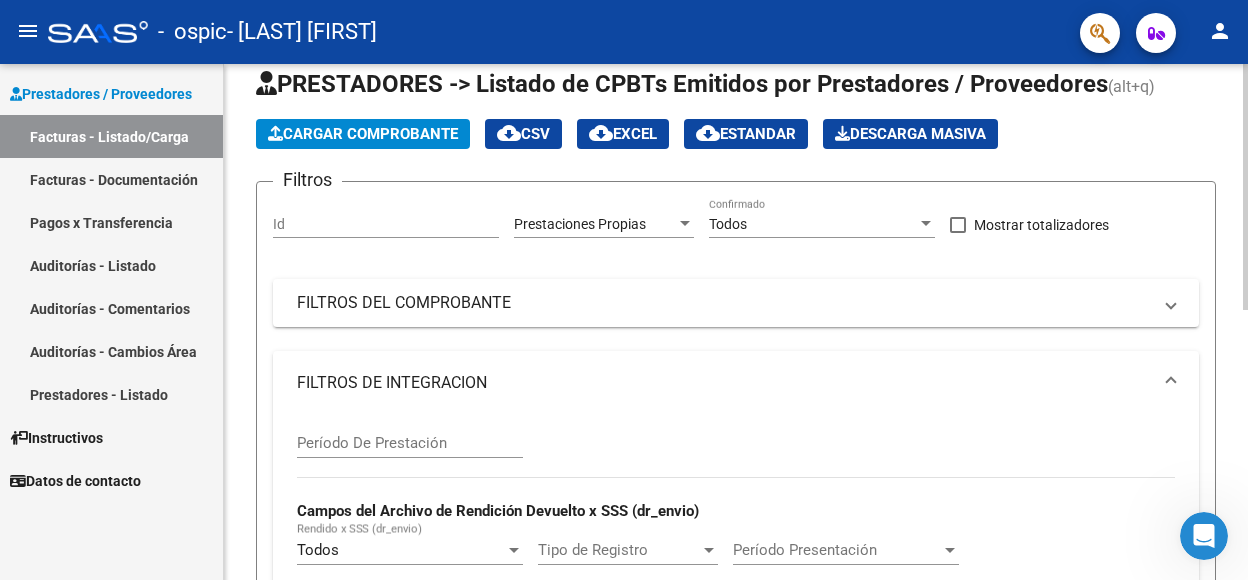 click on "menu -   ospic   - [LAST] [FIRST] person    Prestadores / Proveedores Facturas - Listado/Carga Facturas - Documentación Pagos x Transferencia Auditorías - Listado Auditorías - Comentarios Auditorías - Cambios Área Prestadores - Listado    Instructivos    Datos de contacto  Video tutorial   PRESTADORES -> Listado de CPBTs Emitidos por Prestadores / Proveedores (alt+q)   Cargar Comprobante
cloud_download  CSV  cloud_download  EXCEL  cloud_download  Estandar   Descarga Masiva
Filtros Id Prestaciones Propias Area Todos Confirmado   Mostrar totalizadores   FILTROS DEL COMPROBANTE  Comprobante Tipo Comprobante Tipo Start date – End date Fec. Comprobante Desde / Hasta Días Emisión Desde(cant. días) Días Emisión Hasta(cant. días) CUIT / Razón Social Pto. Venta Nro. Comprobante Código SSS CAE Válido CAE Válido Todos Cargado Módulo Hosp. Todos Tiene facturacion Apócrifa Hospital Refes  FILTROS DE INTEGRACION  Período De Prestación Todos Rendido x SSS (dr_envio) Tipo de Registro Tipo de Registro Período Presentación Período Presentación Campos del Legajo Asociado (preaprobación) Afiliado Legajo (cuil/nombre) Todos Solo facturas preaprobadas  MAS FILTROS  Todos Con Doc. Respaldatoria Todos Con Trazabilidad" at bounding box center [624, 290] 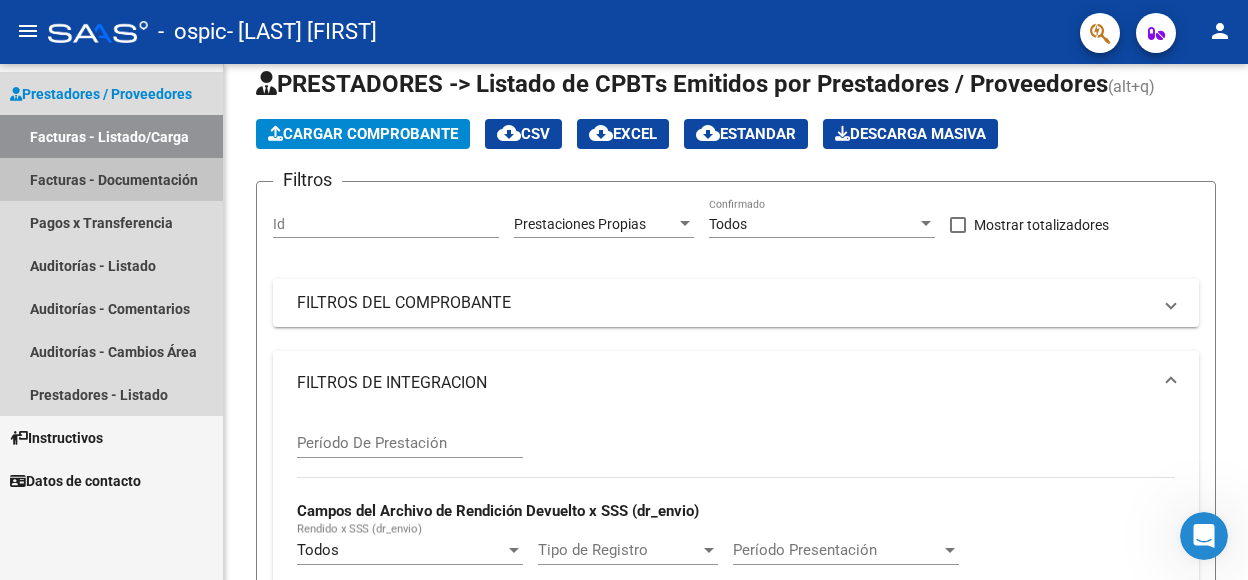 click on "Facturas - Documentación" at bounding box center [111, 179] 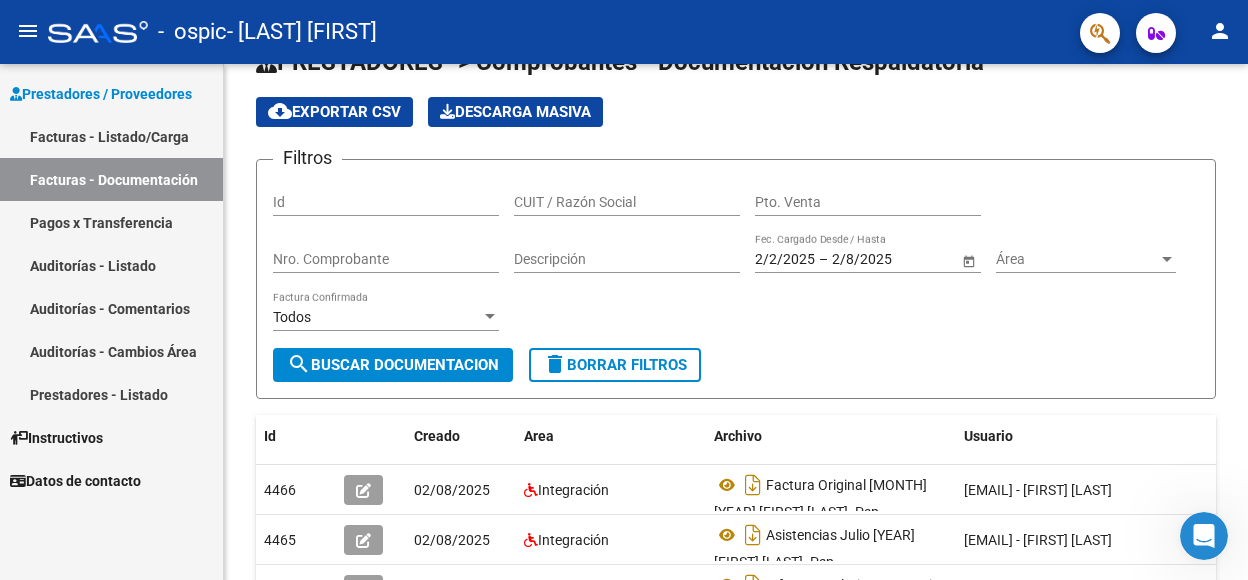 click on "Facturas - Listado/Carga" at bounding box center (111, 136) 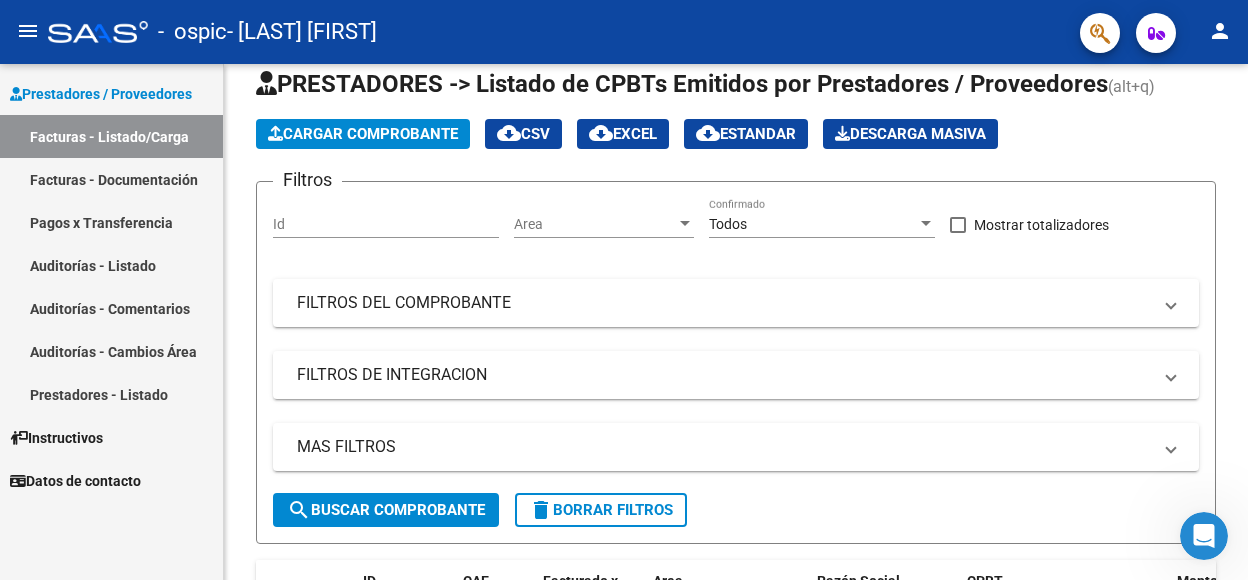 click on "Facturas - Documentación" at bounding box center [111, 179] 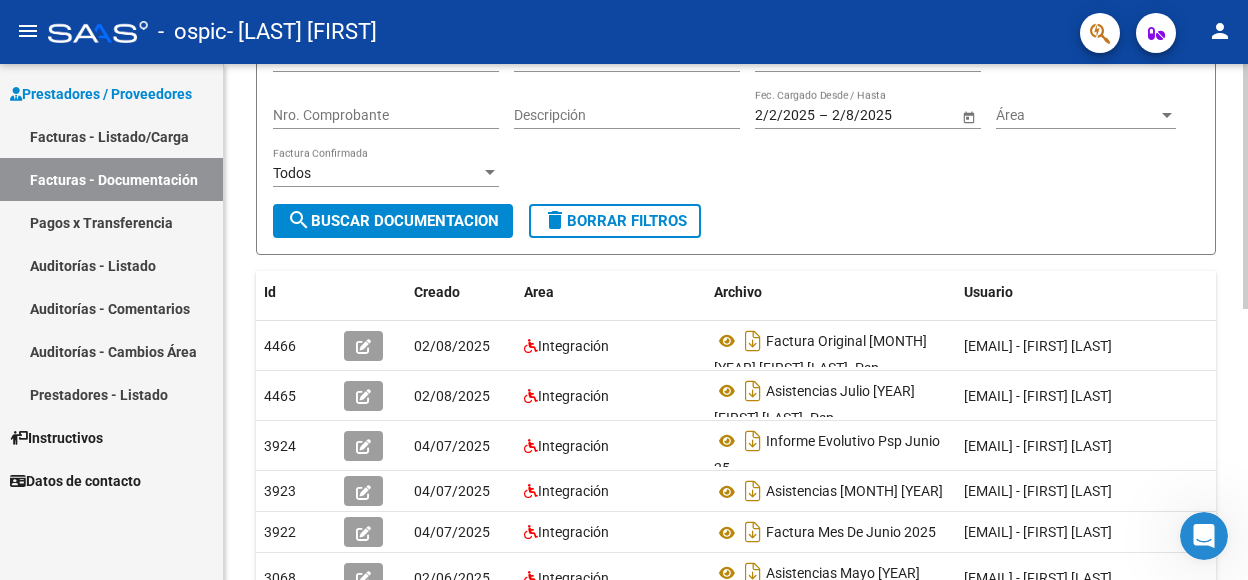 scroll, scrollTop: 215, scrollLeft: 0, axis: vertical 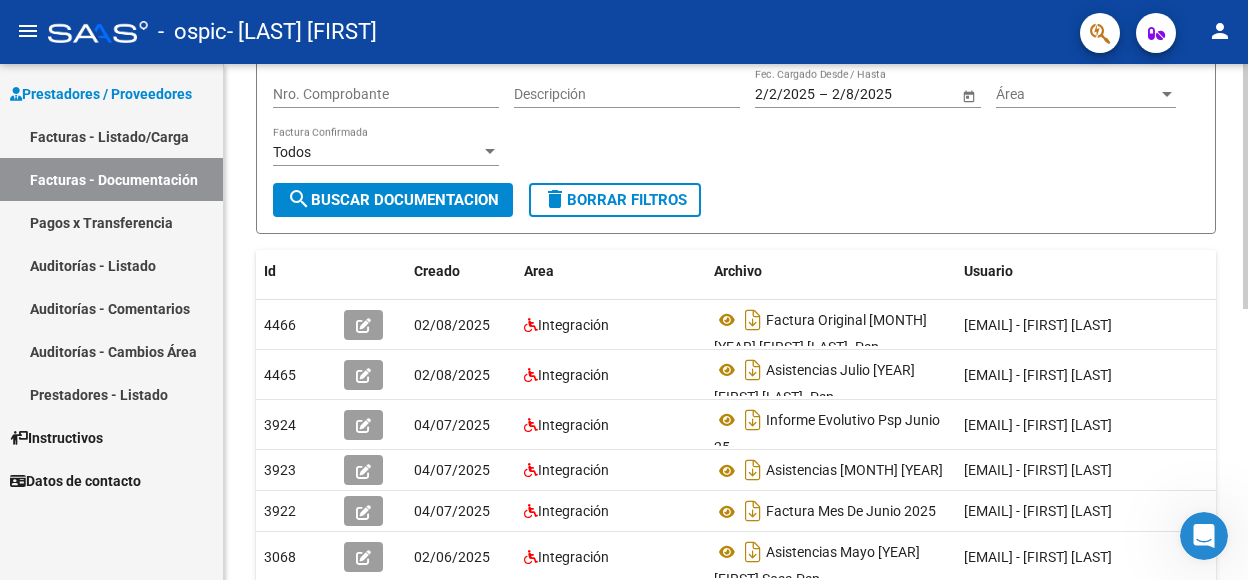 click on "menu -   ospic   - [LAST] [FIRST] person    Prestadores / Proveedores Facturas - Listado/Carga Facturas - Documentación Pagos x Transferencia Auditorías - Listado Auditorías - Comentarios Auditorías - Cambios Área Prestadores - Listado    Instructivos    Datos de contacto  Video tutorial   PRESTADORES -> Comprobantes - Documentación Respaldatoria cloud_download  Exportar CSV   Descarga Masiva
Filtros Id CUIT / Razón Social Pto. Venta Nro. Comprobante Descripción 02/08/[YEAR] Integración Factura Original Julio [YEAR] [FIRST] Sosa. Psp  [EMAIL] - [FIRST]  [LAST]   4465
02/08/[YEAR] Integración Asistencias Julio [YEAR] [FIRST] Sosa. Psp  [EMAIL] - [FIRST]  [LAST]   3924
04/07/[YEAR] Integración Informe Evolutivo Psp Junio [YEAR]  [EMAIL] - [FIRST]  [LAST]" at bounding box center [624, 290] 